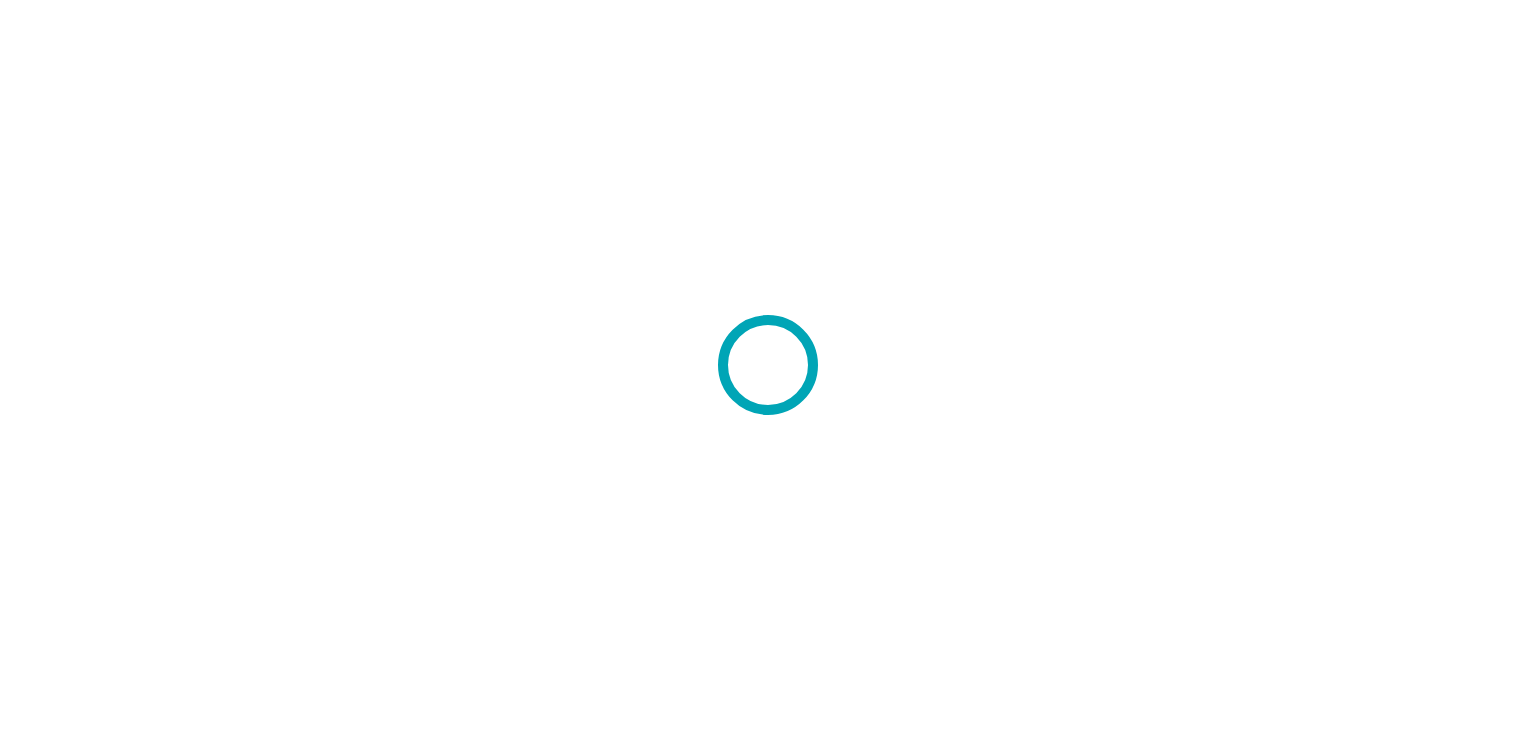scroll, scrollTop: 0, scrollLeft: 0, axis: both 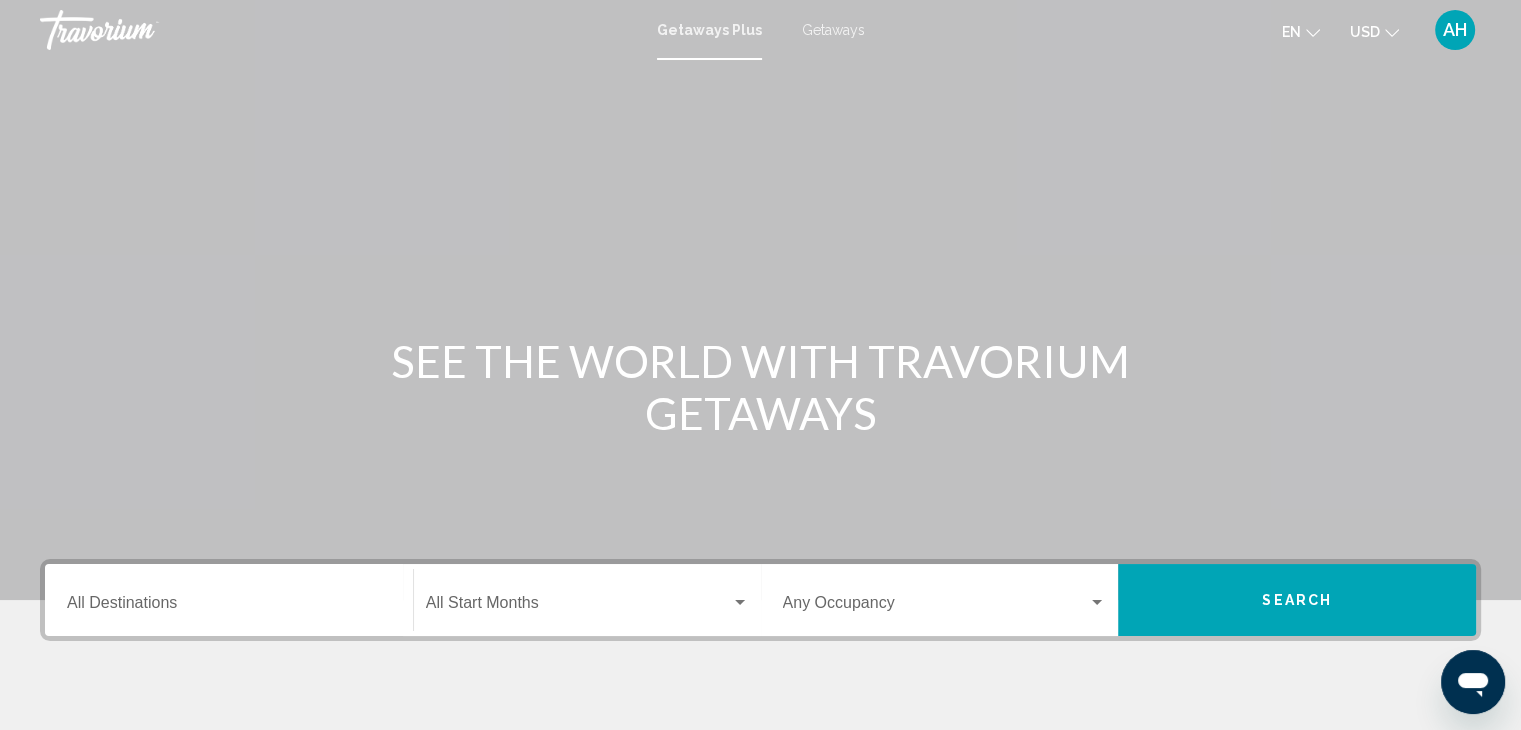 click on "Destination All Destinations" at bounding box center (229, 600) 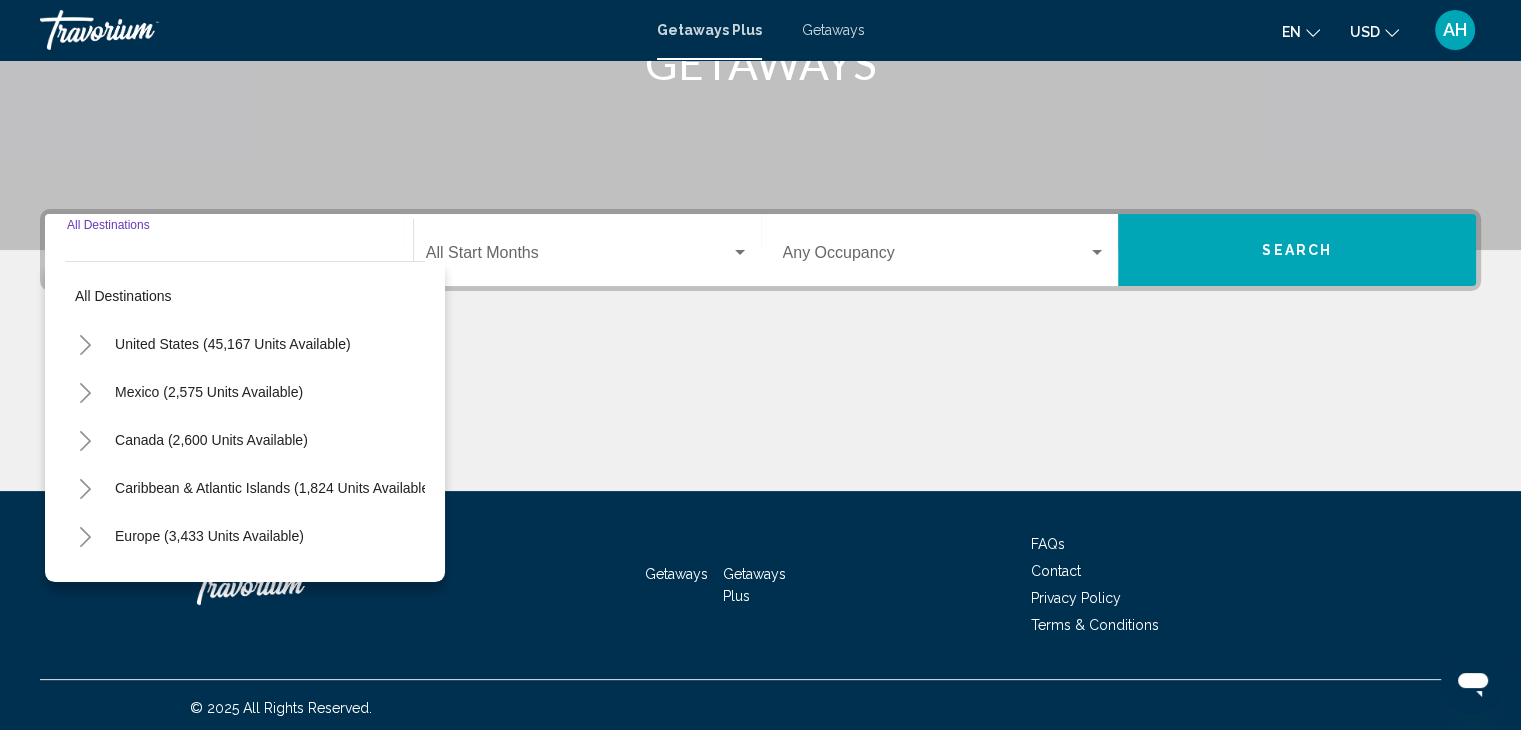 scroll, scrollTop: 356, scrollLeft: 0, axis: vertical 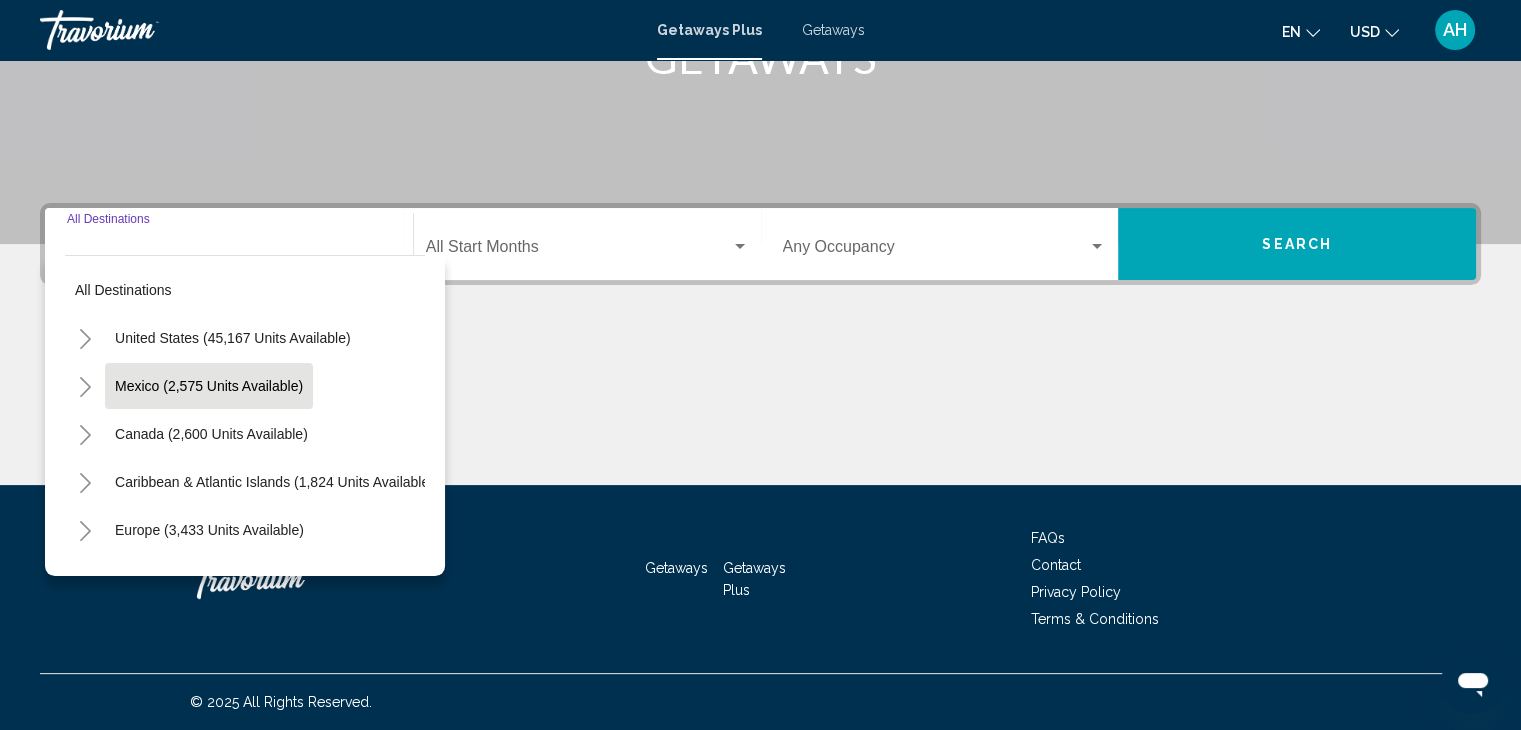 click on "Mexico (2,575 units available)" at bounding box center [211, 434] 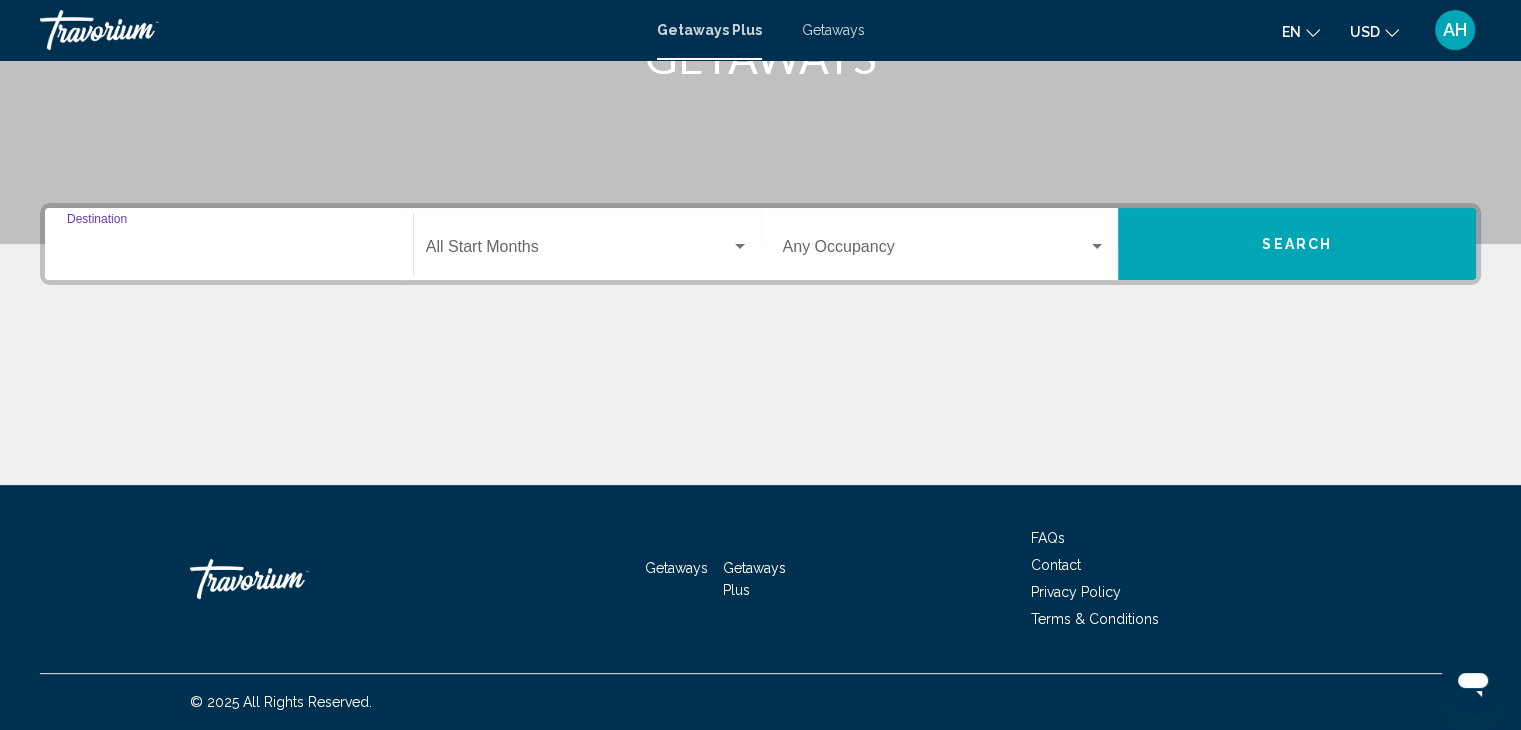 type on "**********" 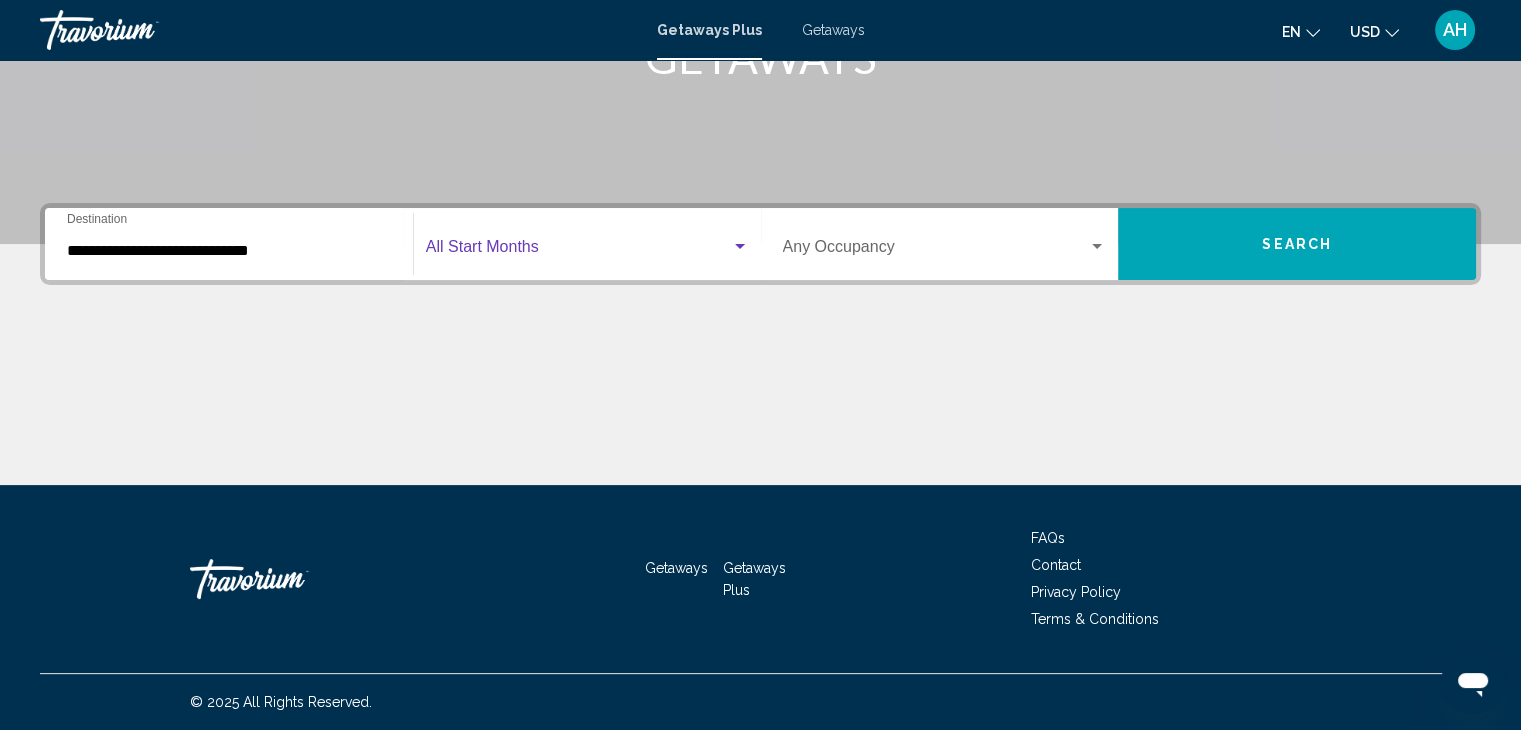 click at bounding box center (740, 247) 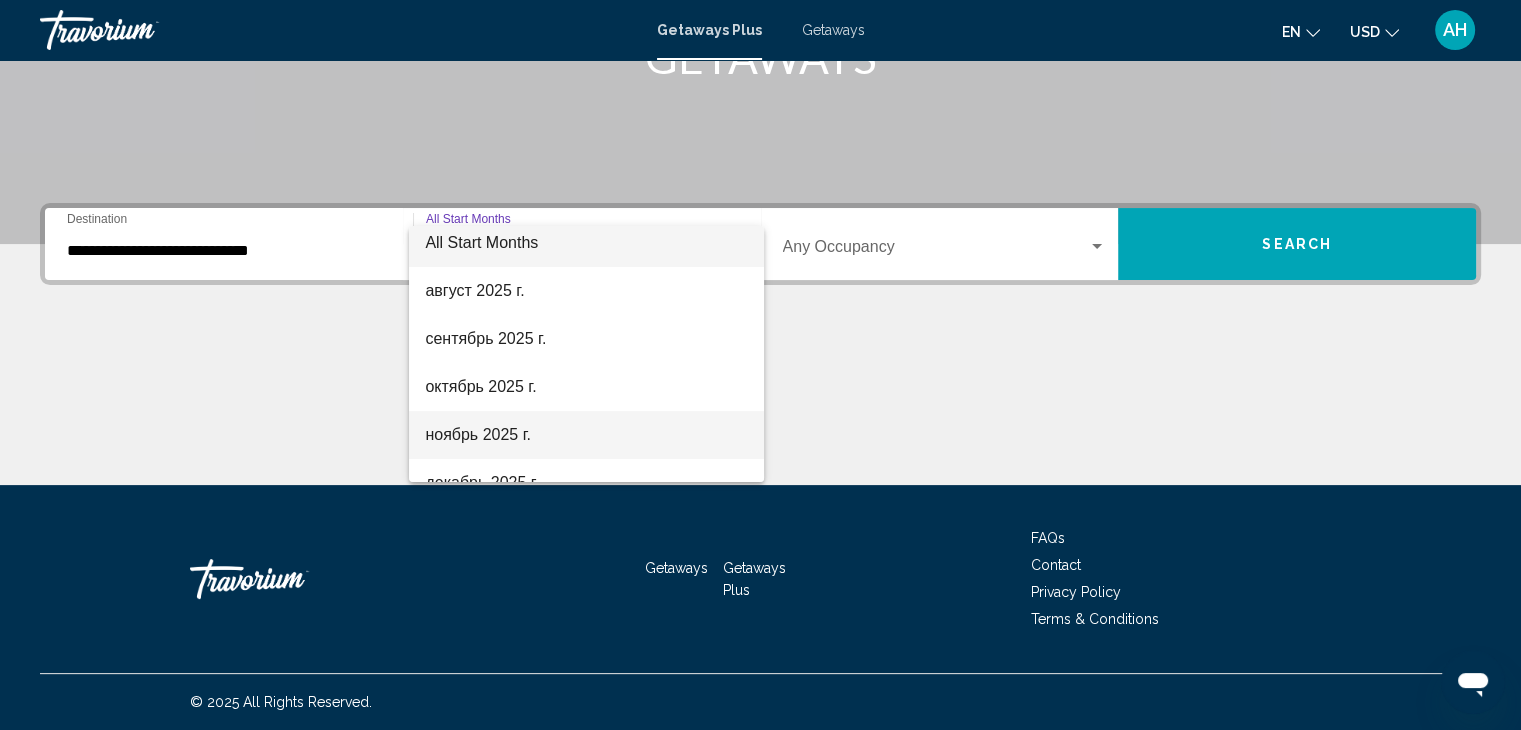 scroll, scrollTop: 0, scrollLeft: 0, axis: both 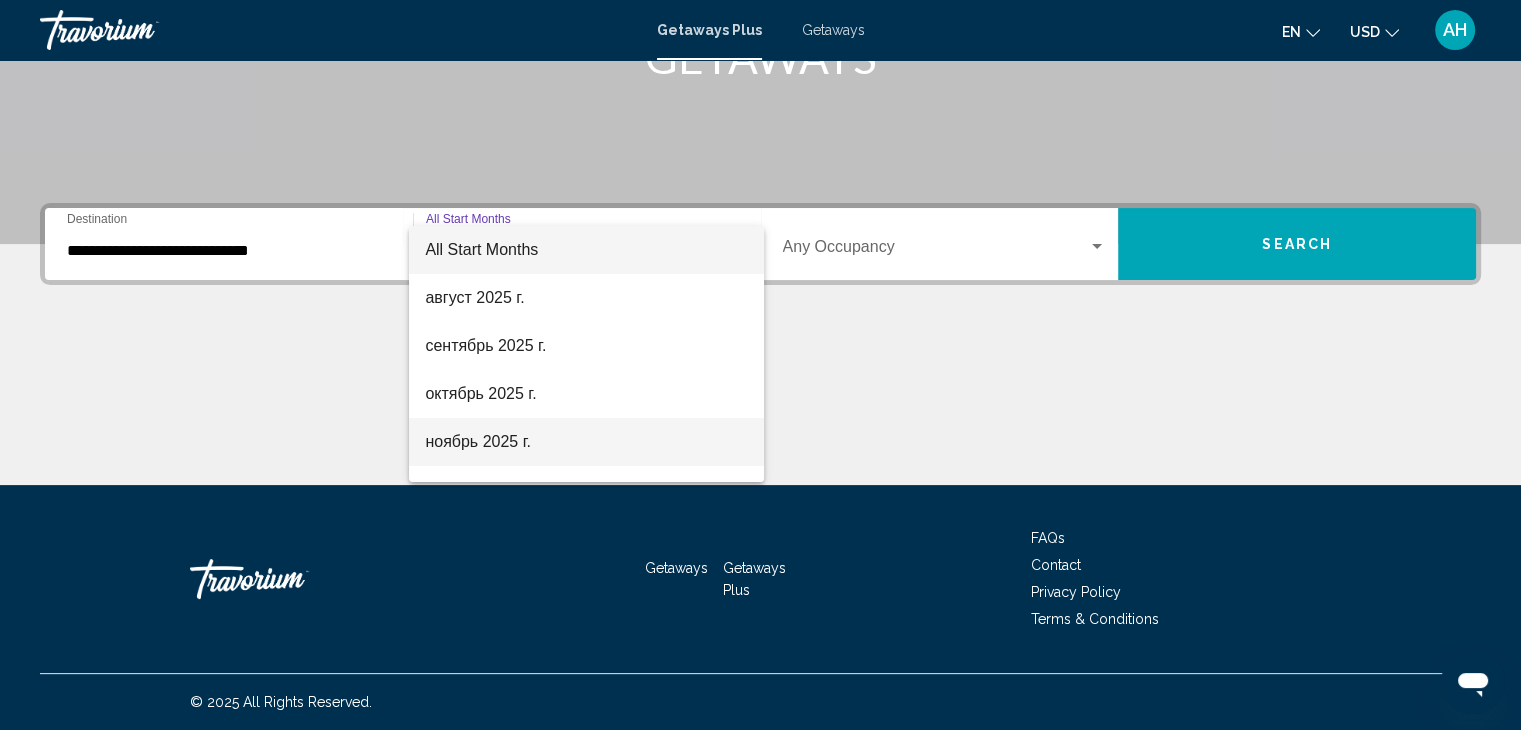 click on "ноябрь 2025 г." at bounding box center [586, 442] 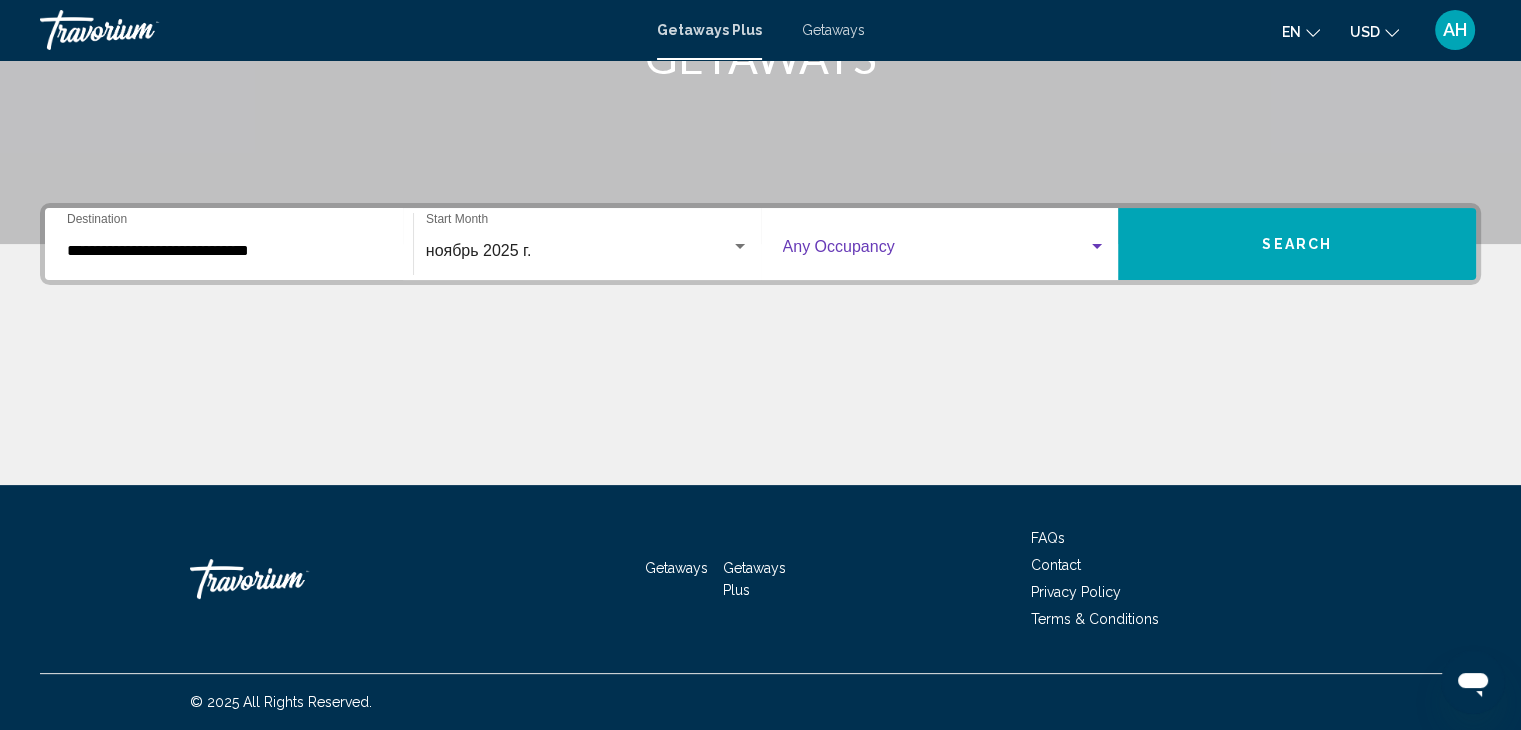 click at bounding box center (936, 251) 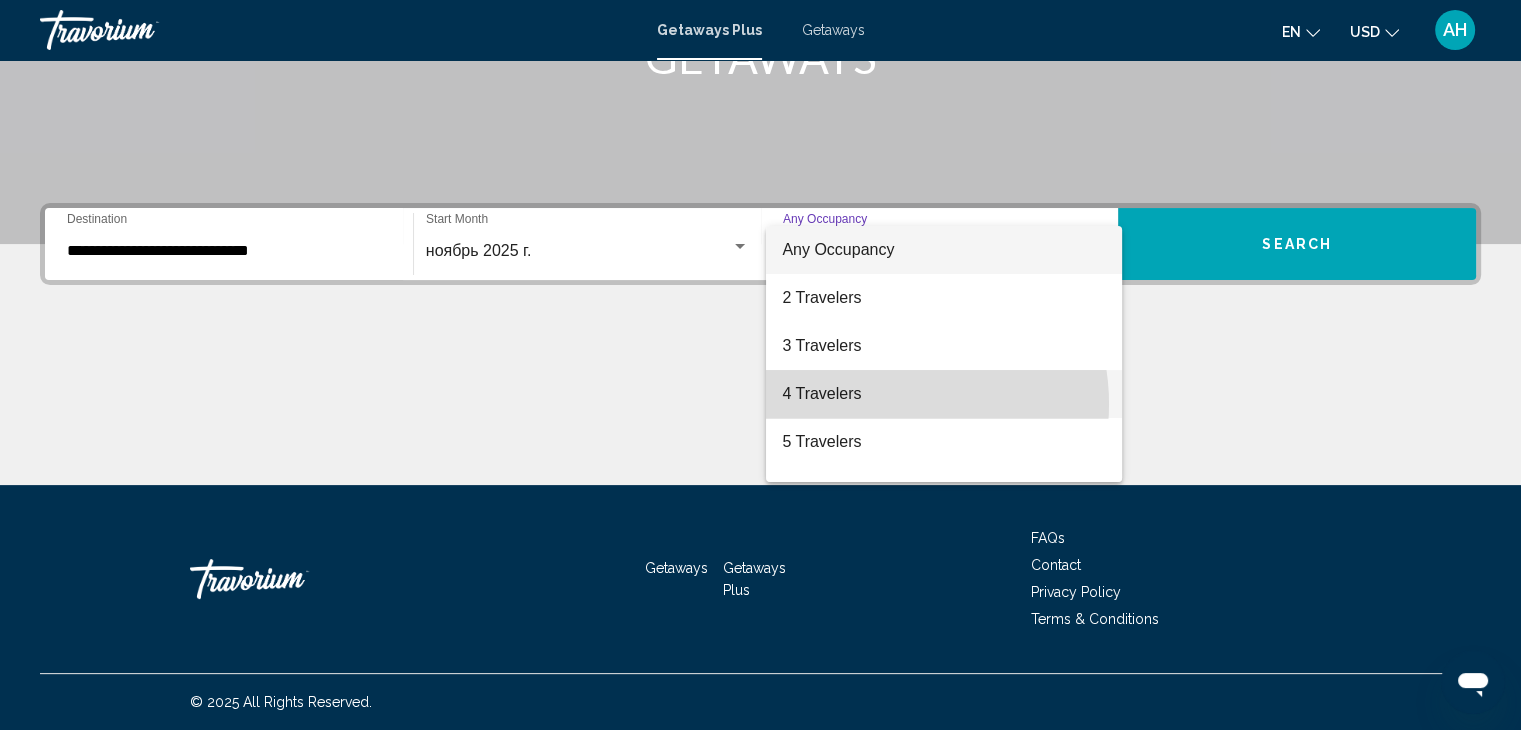 click on "4 Travelers" at bounding box center [944, 394] 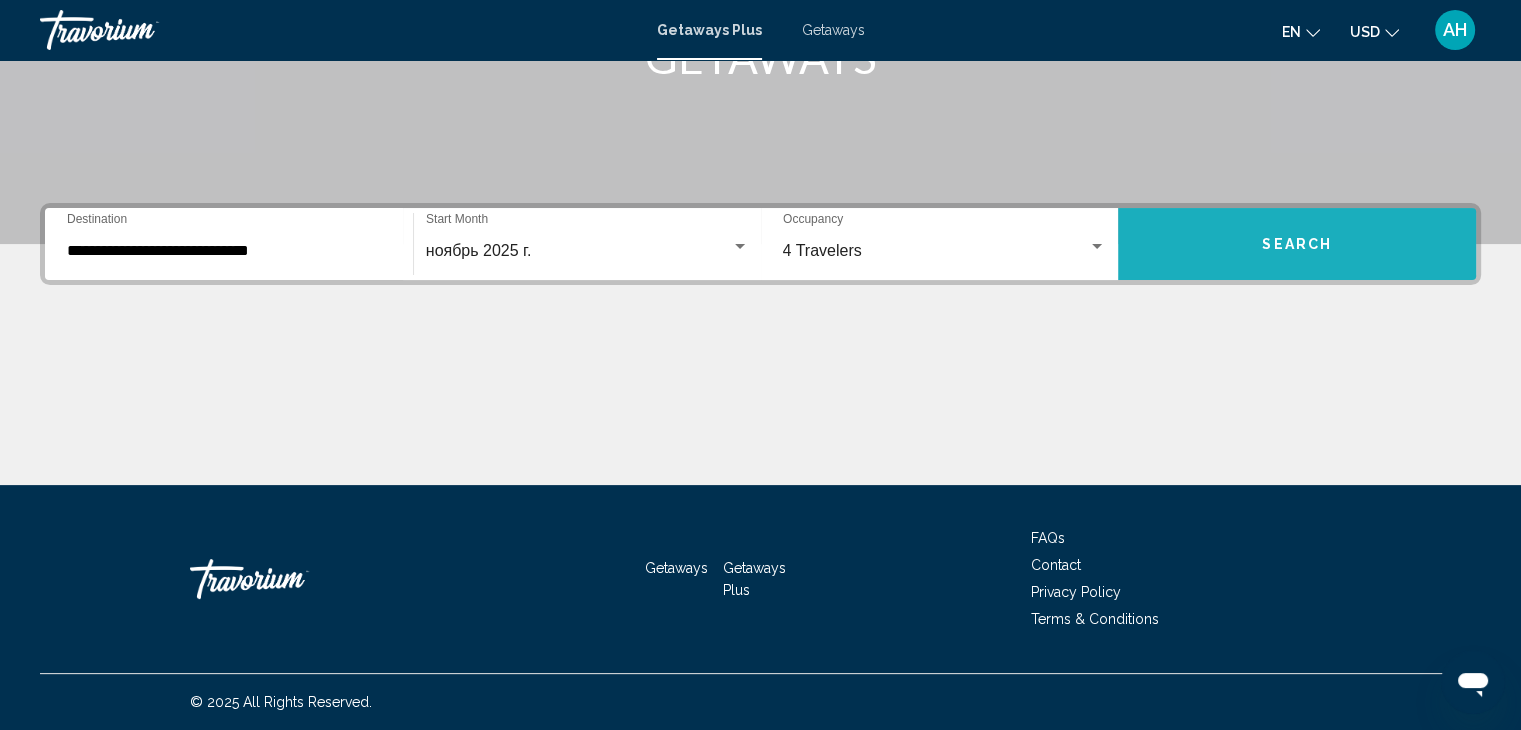 click on "Search" at bounding box center (1297, 245) 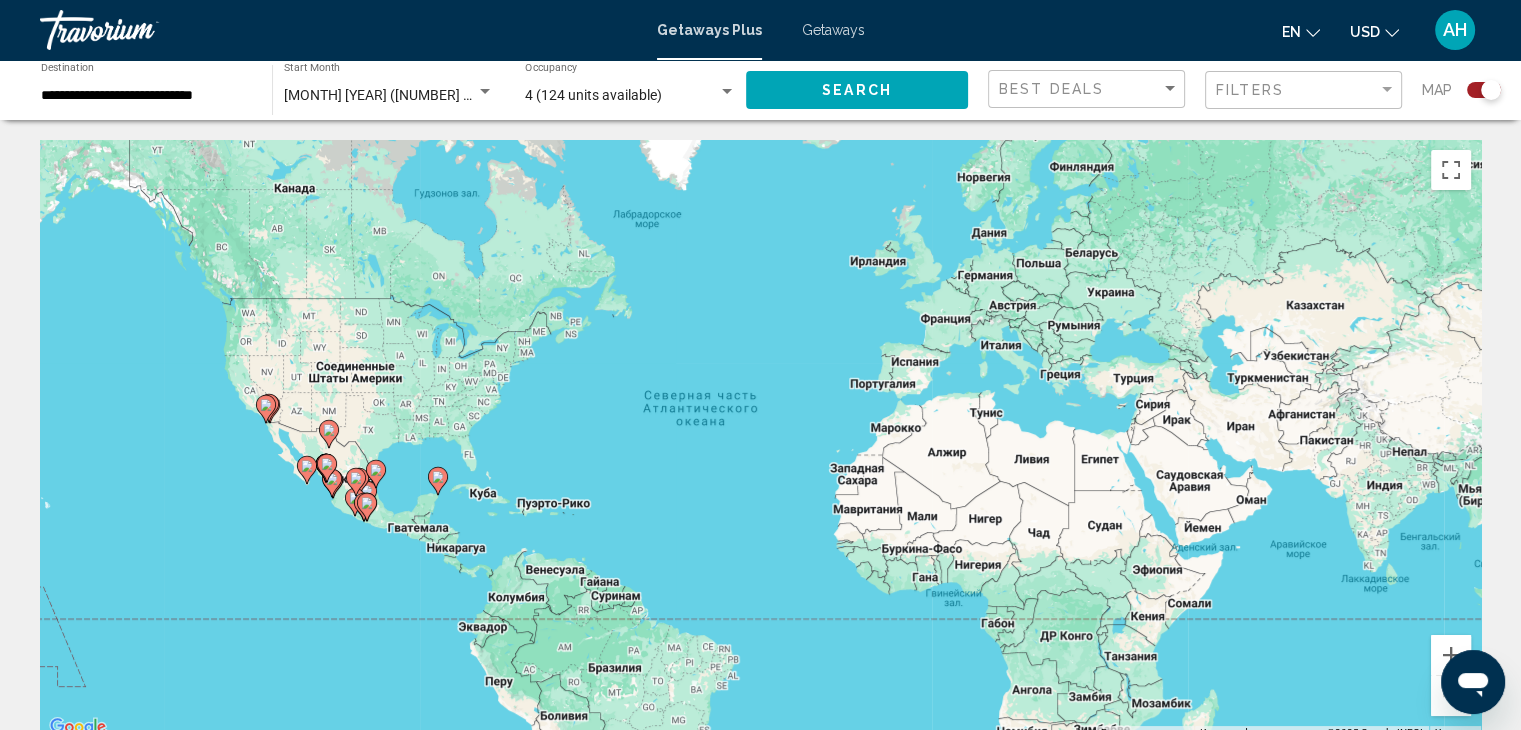 click 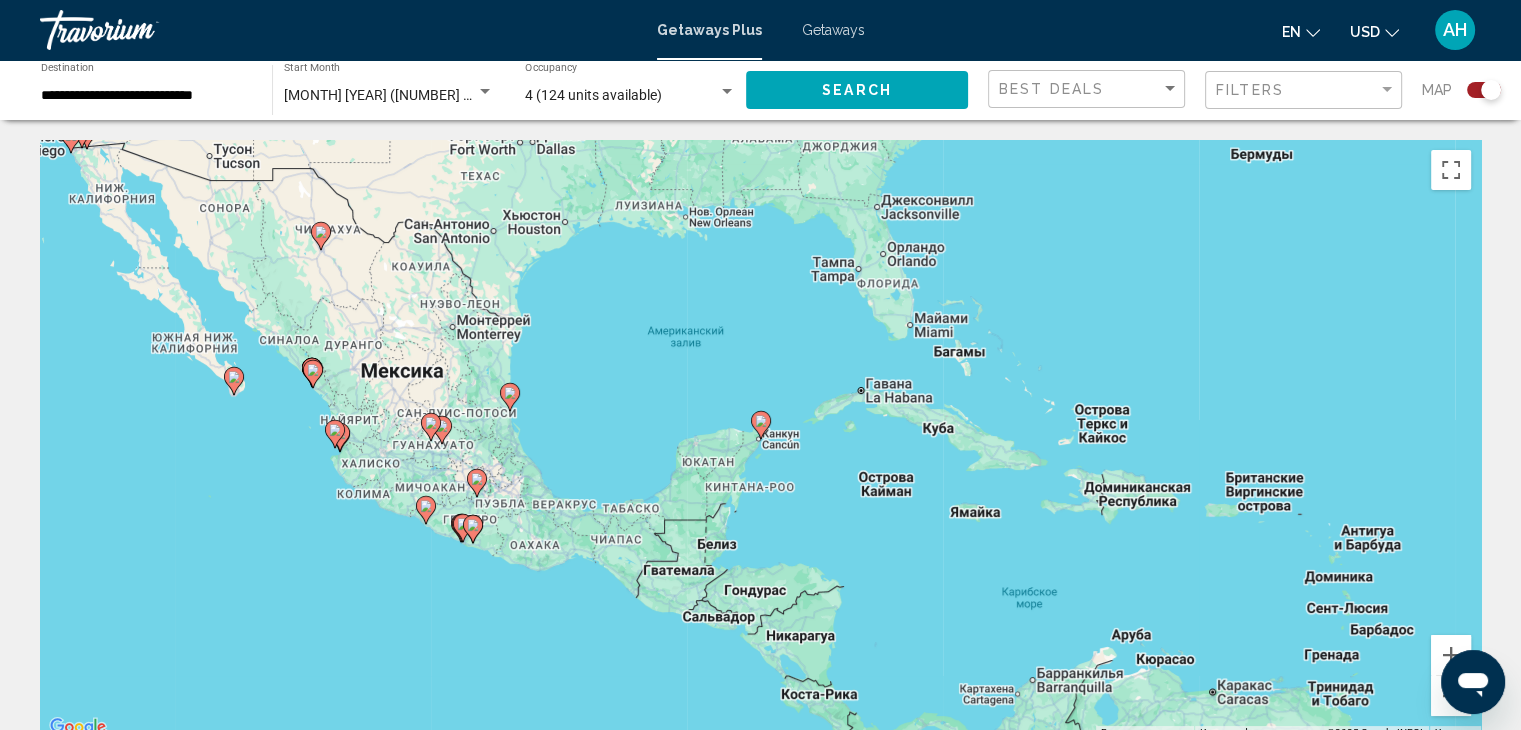click 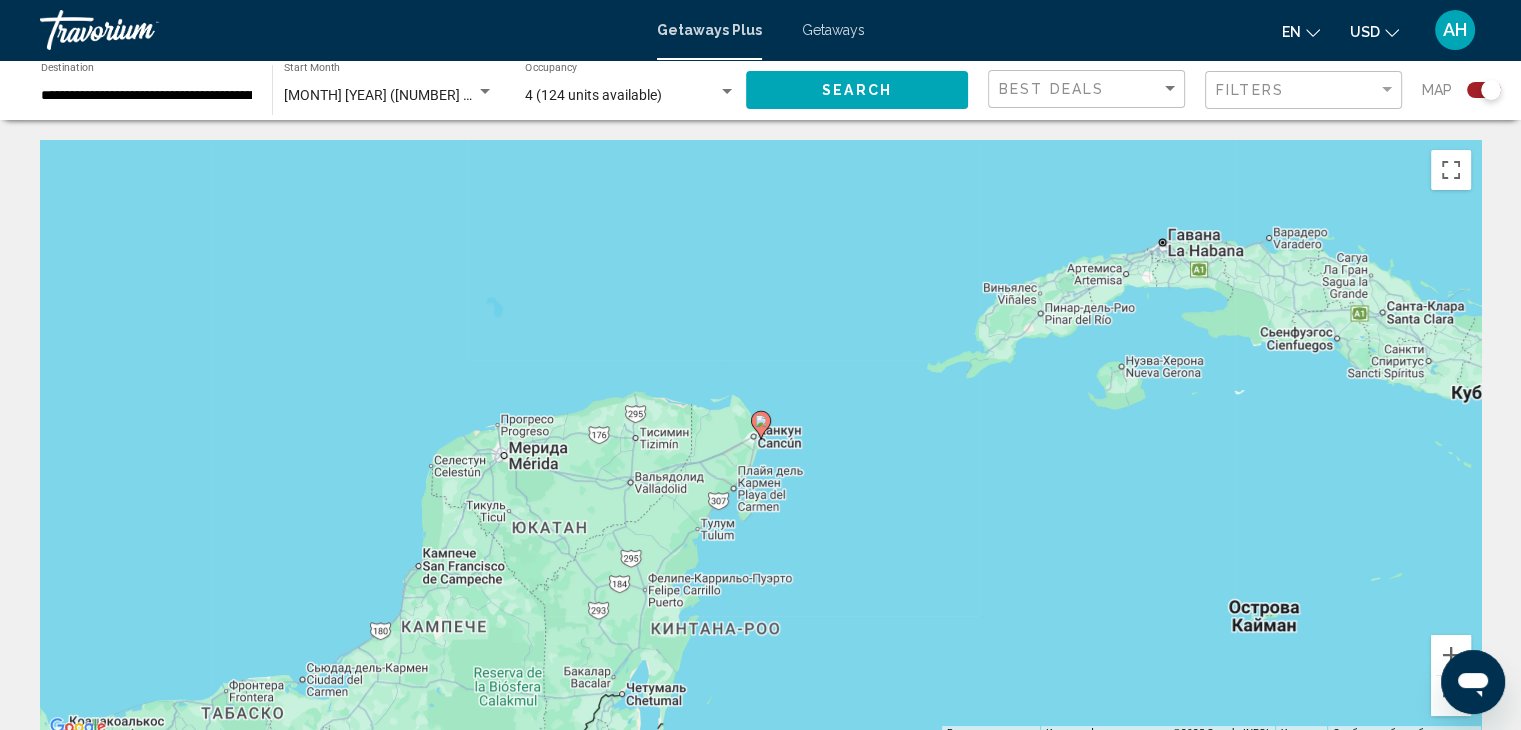 click 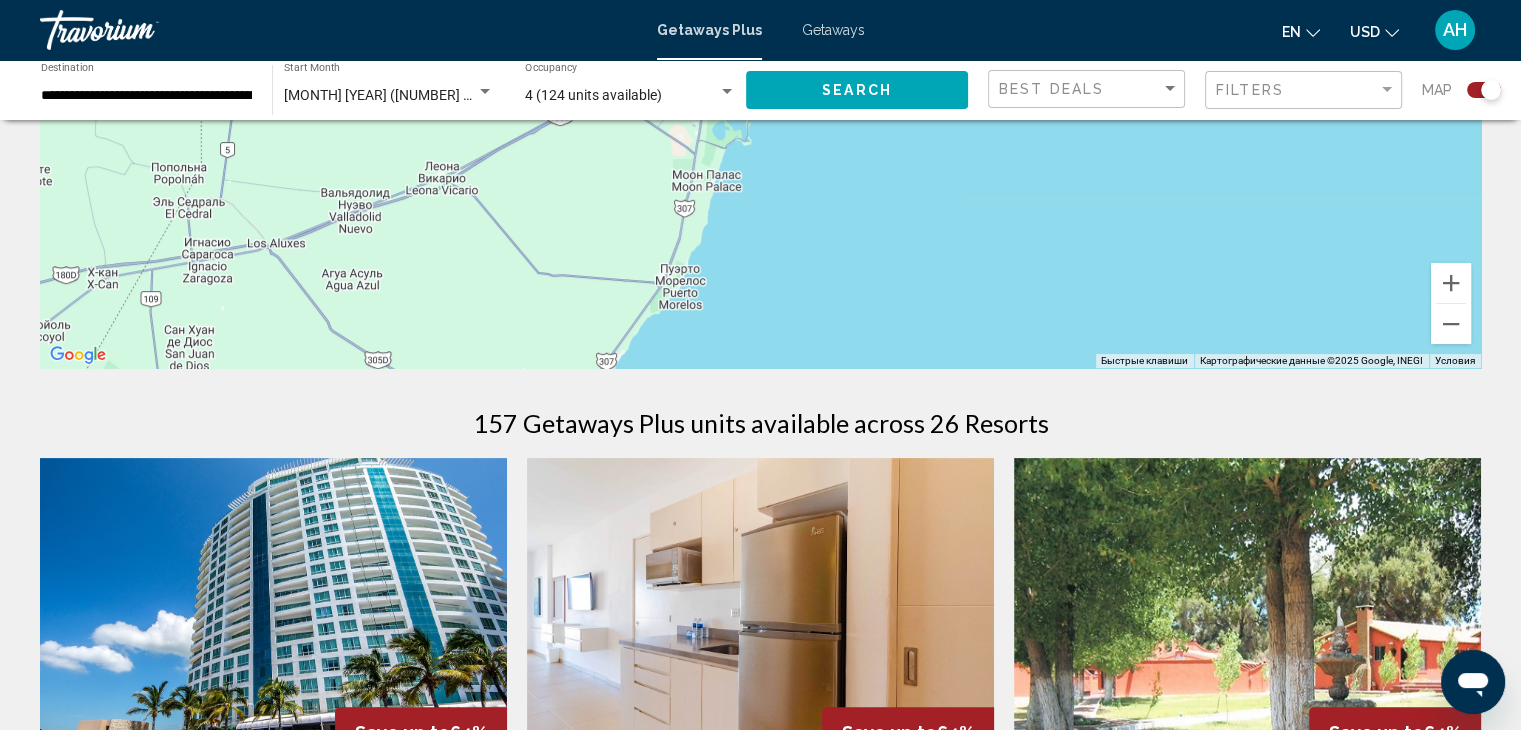 scroll, scrollTop: 200, scrollLeft: 0, axis: vertical 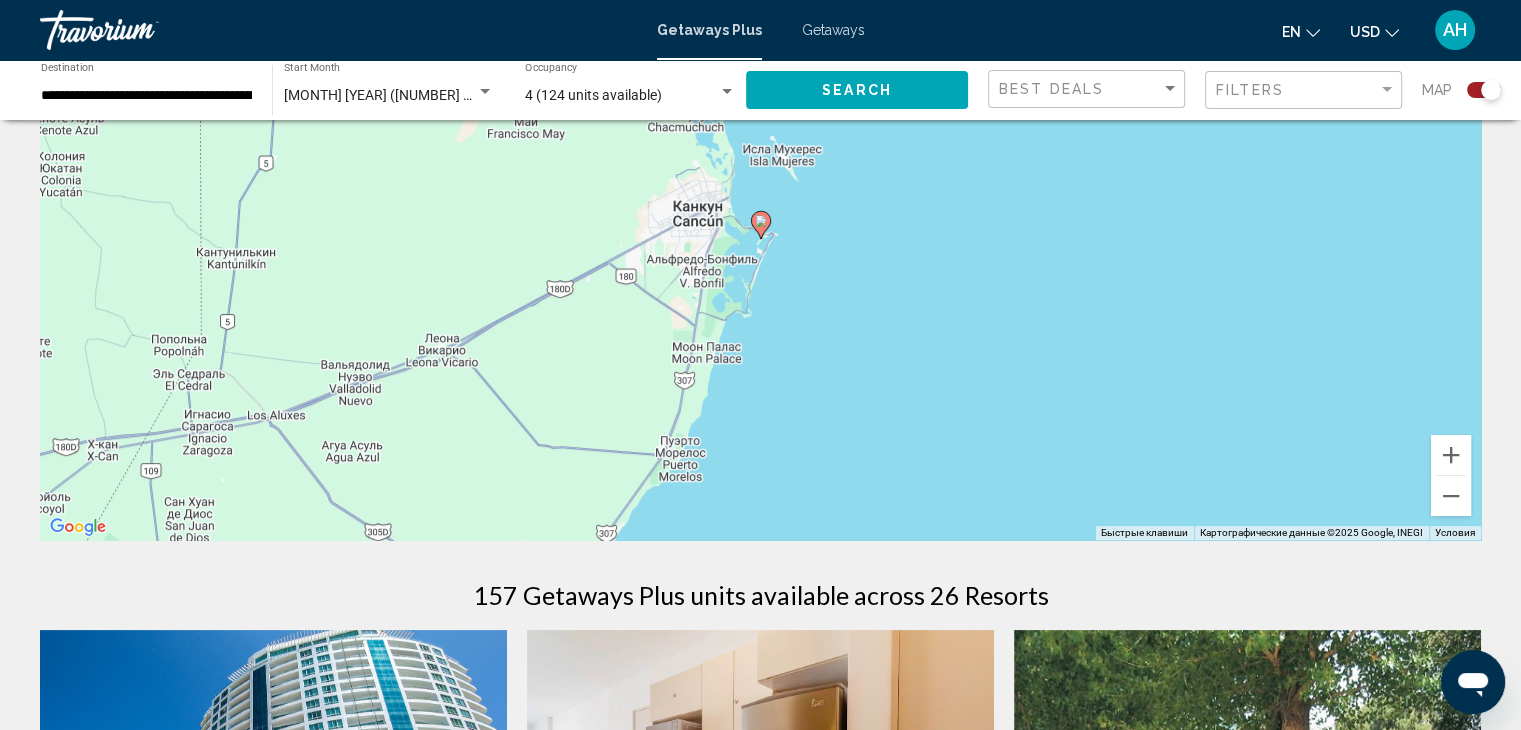 click 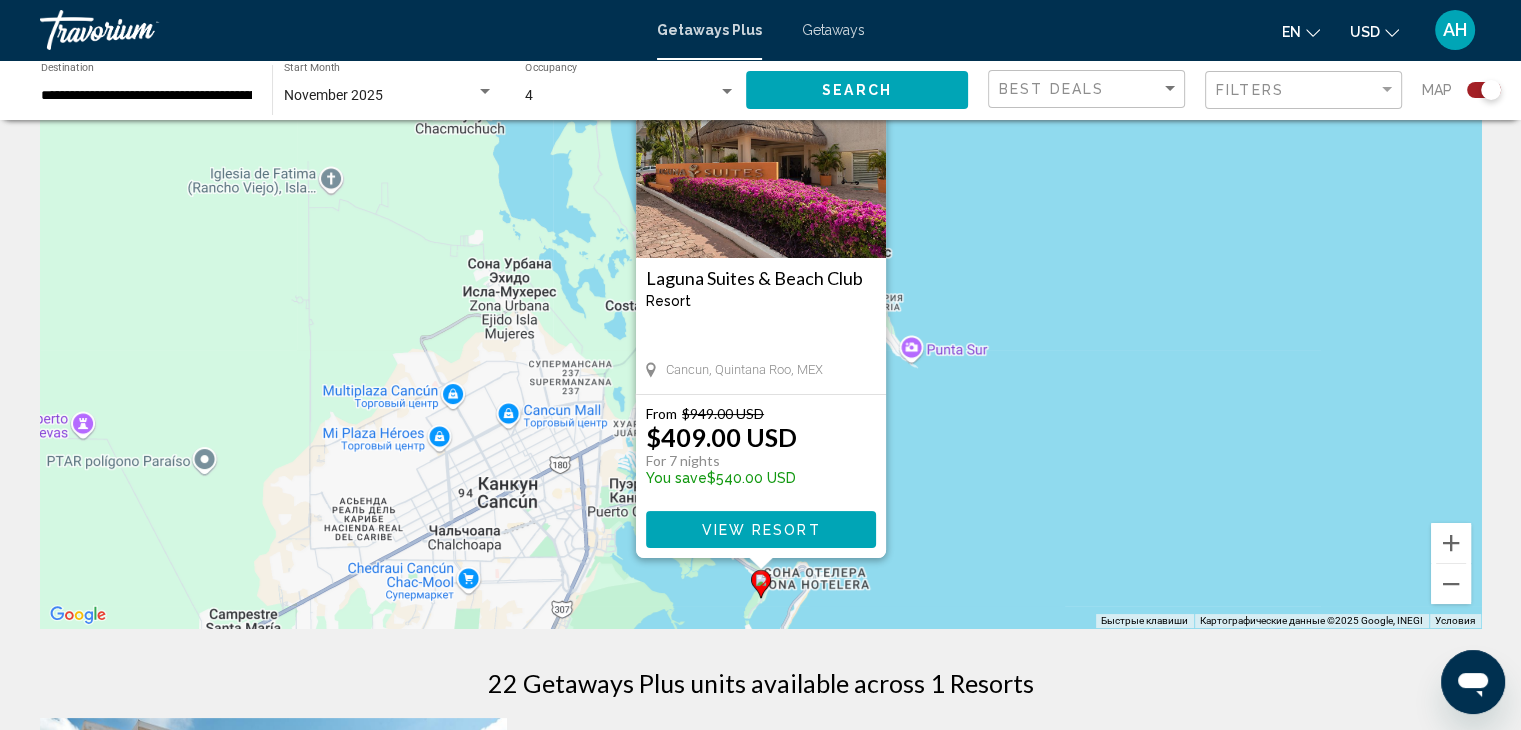 scroll, scrollTop: 200, scrollLeft: 0, axis: vertical 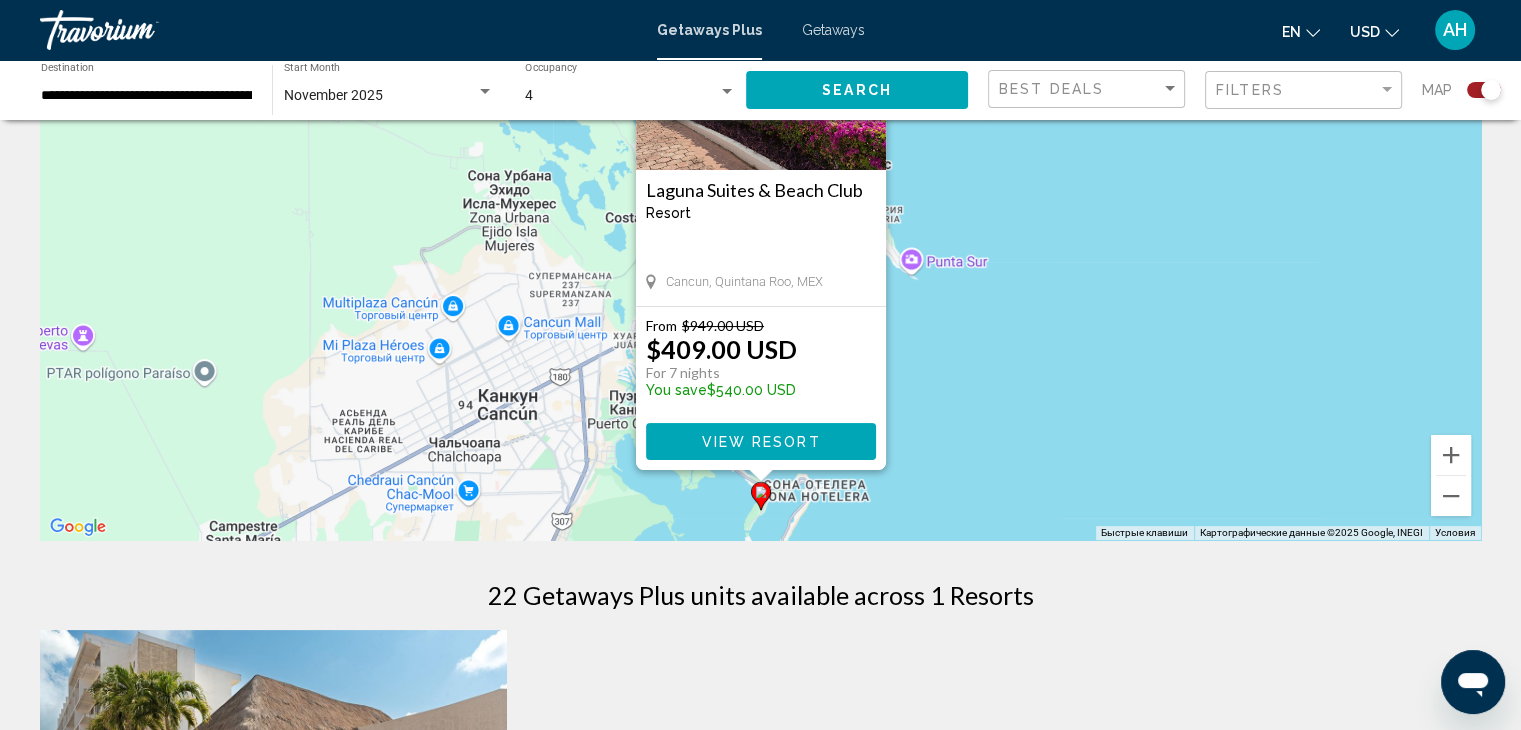 click 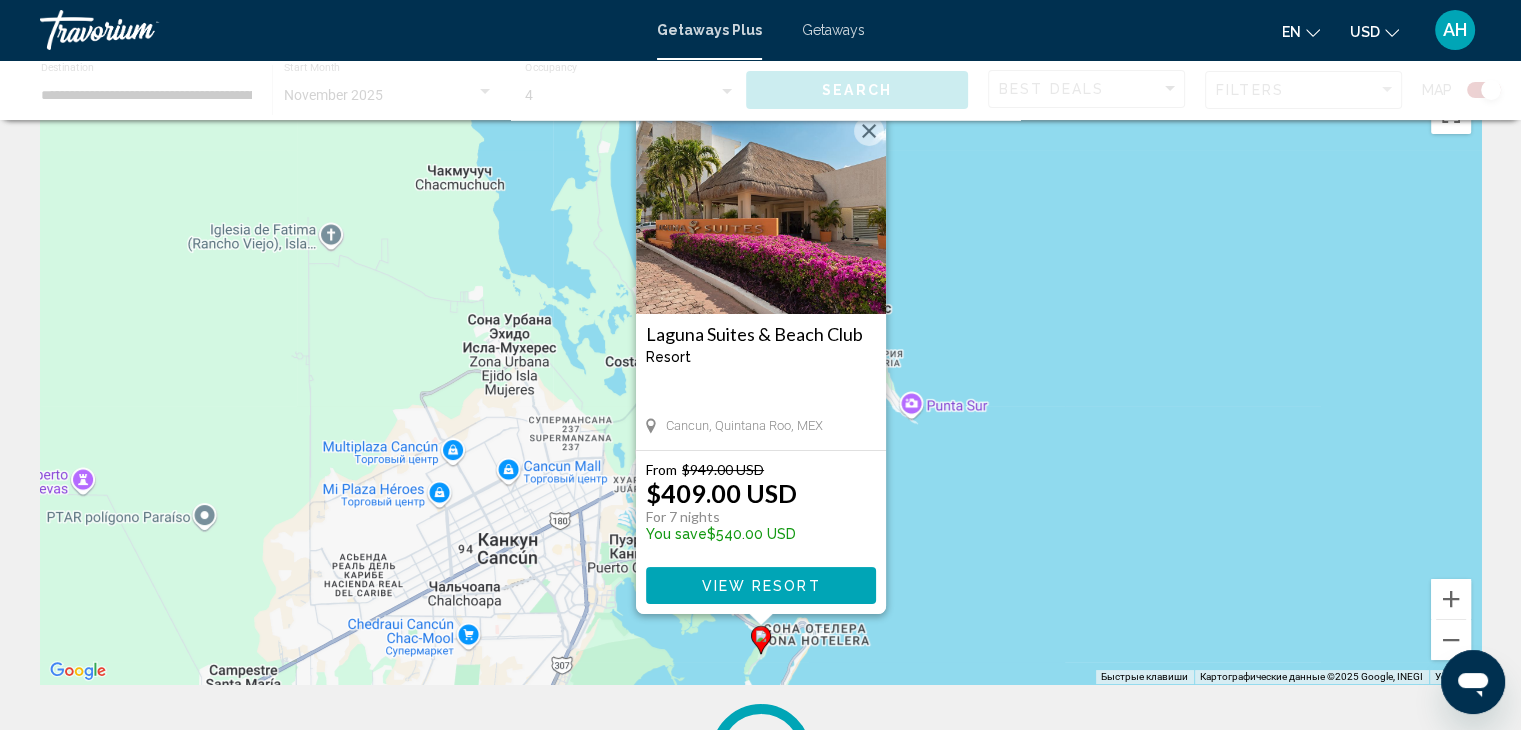 scroll, scrollTop: 0, scrollLeft: 0, axis: both 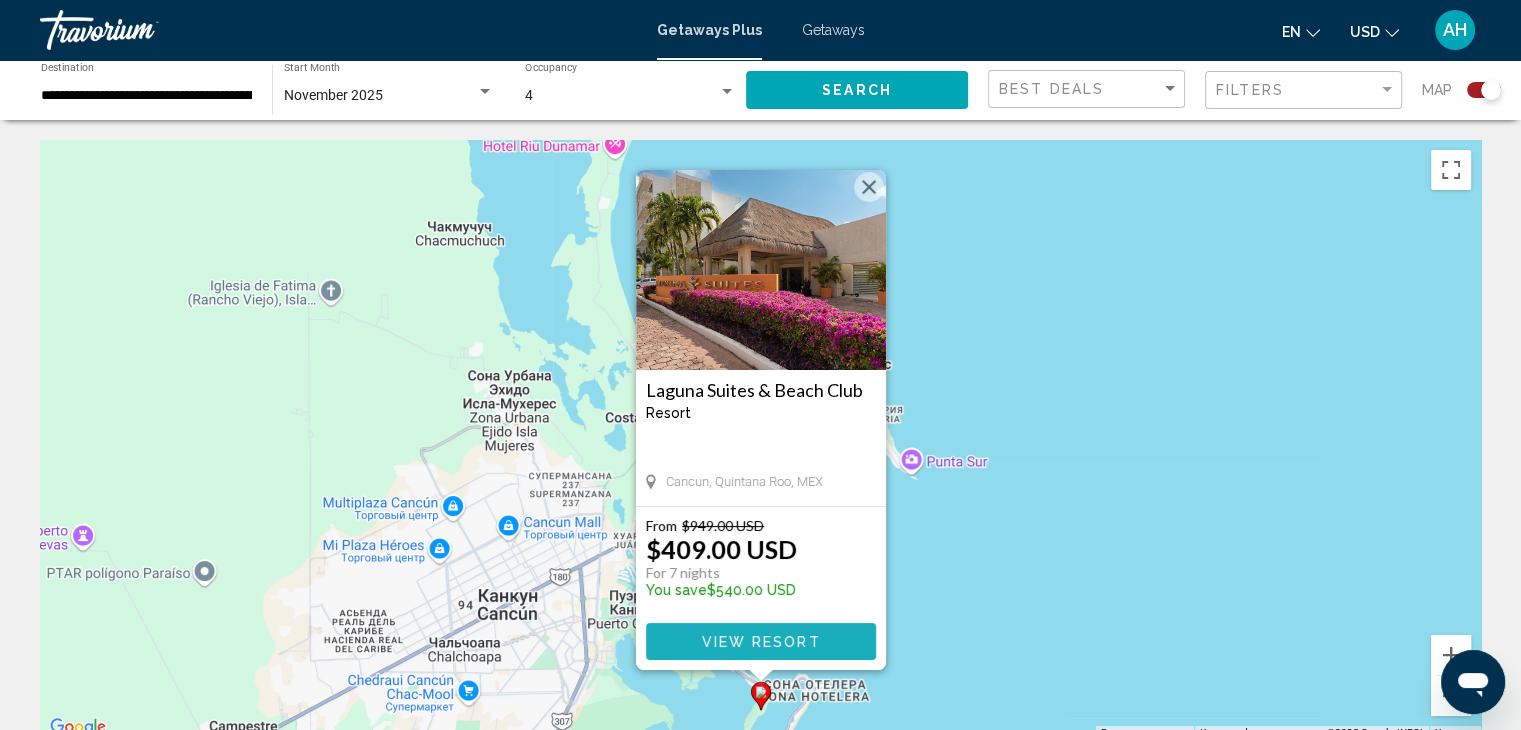 click on "View Resort" at bounding box center [760, 641] 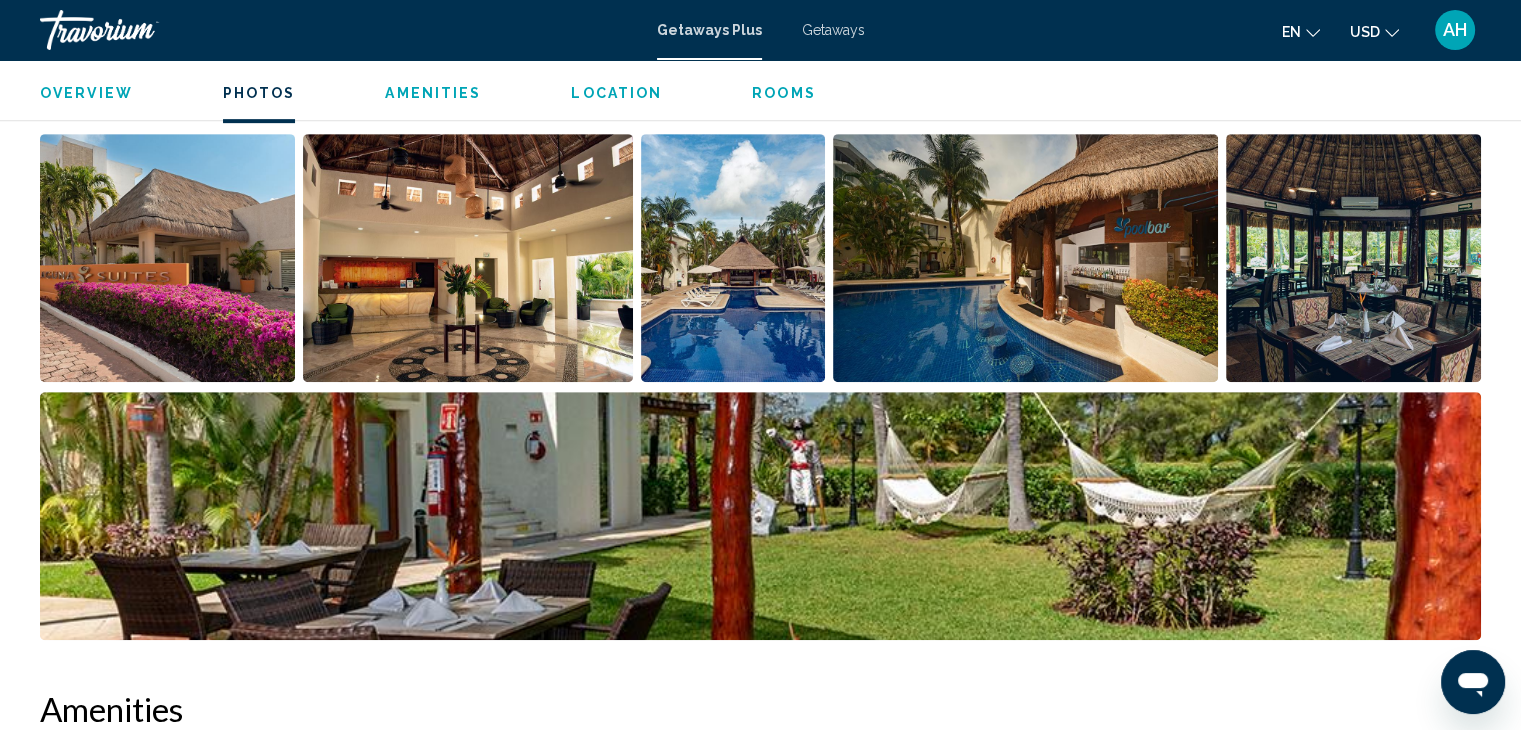 scroll, scrollTop: 900, scrollLeft: 0, axis: vertical 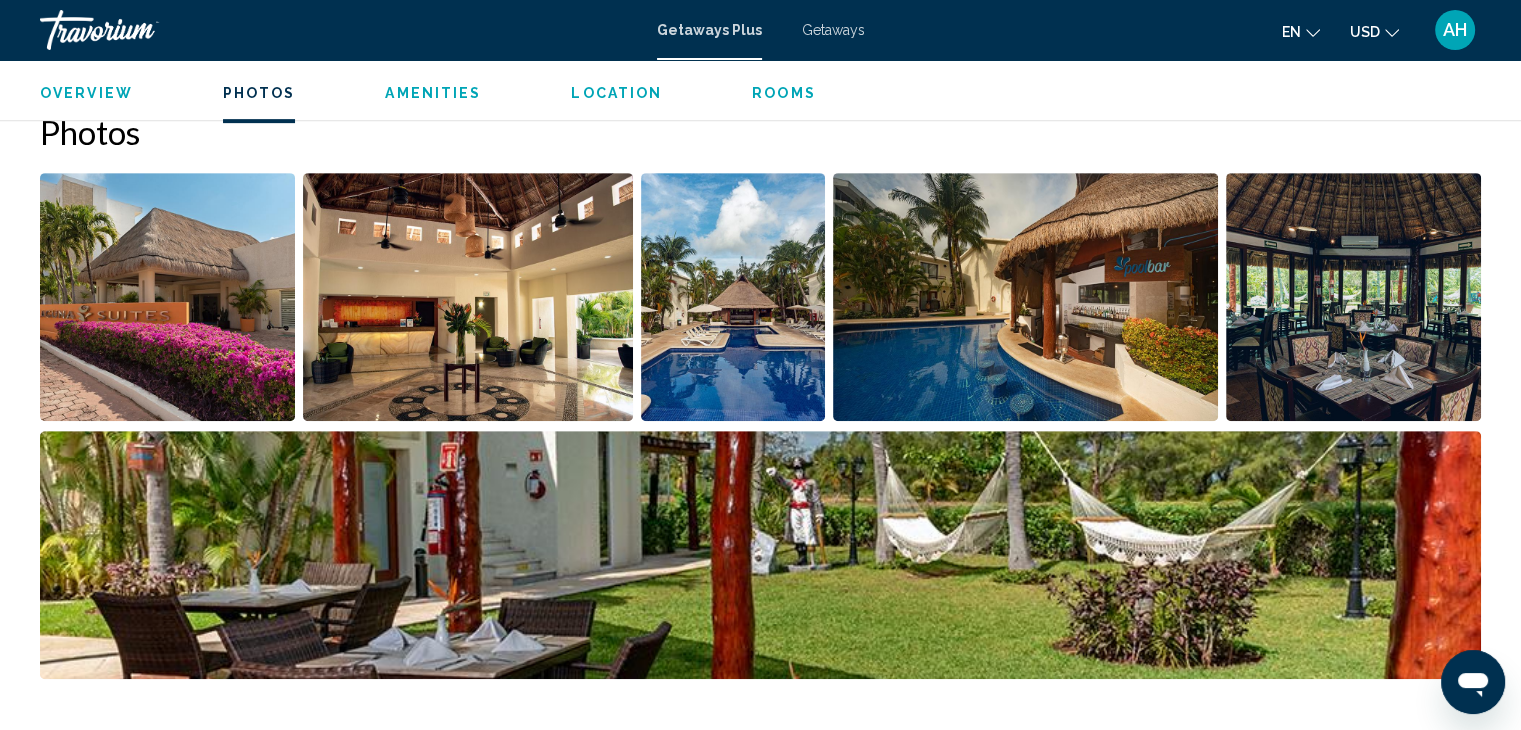 click at bounding box center [167, 297] 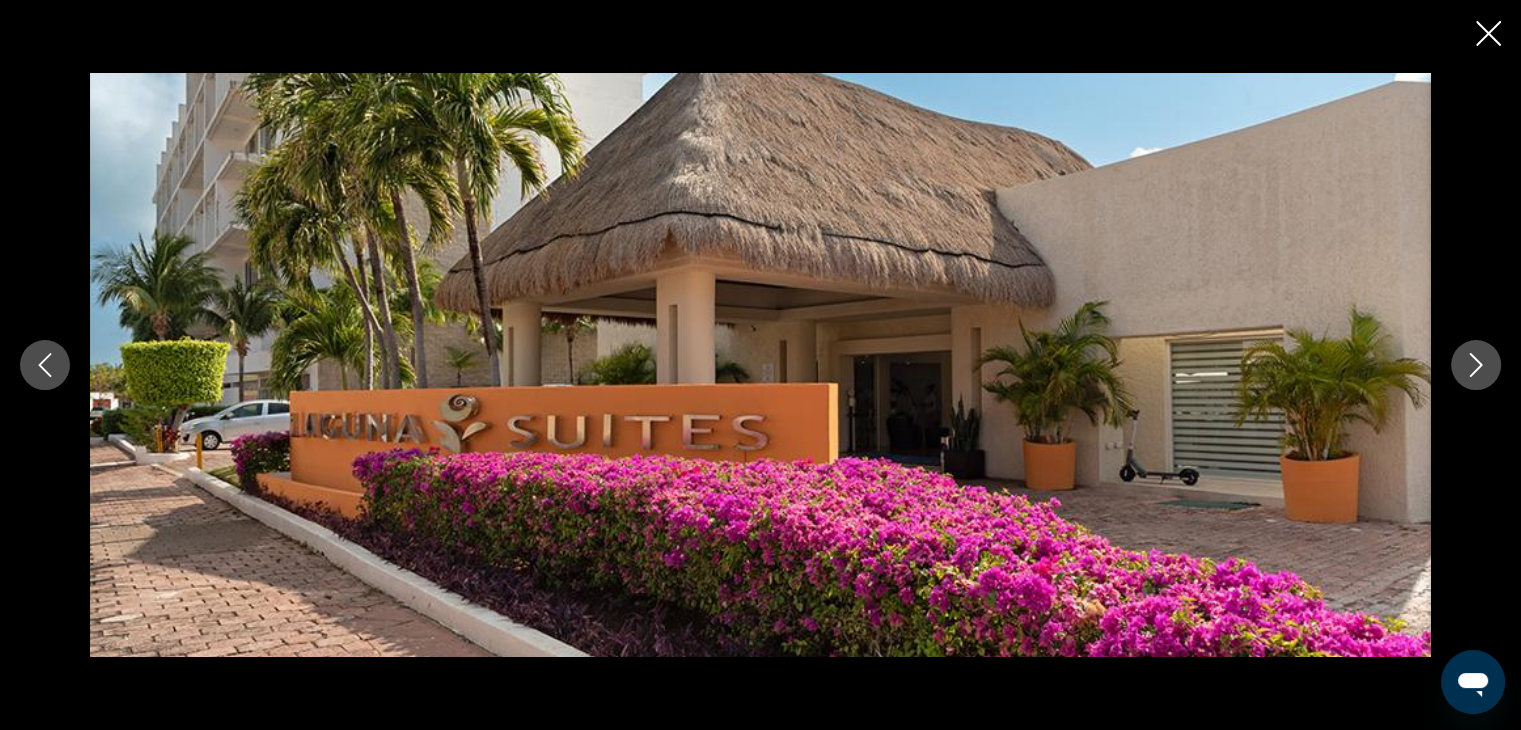 click 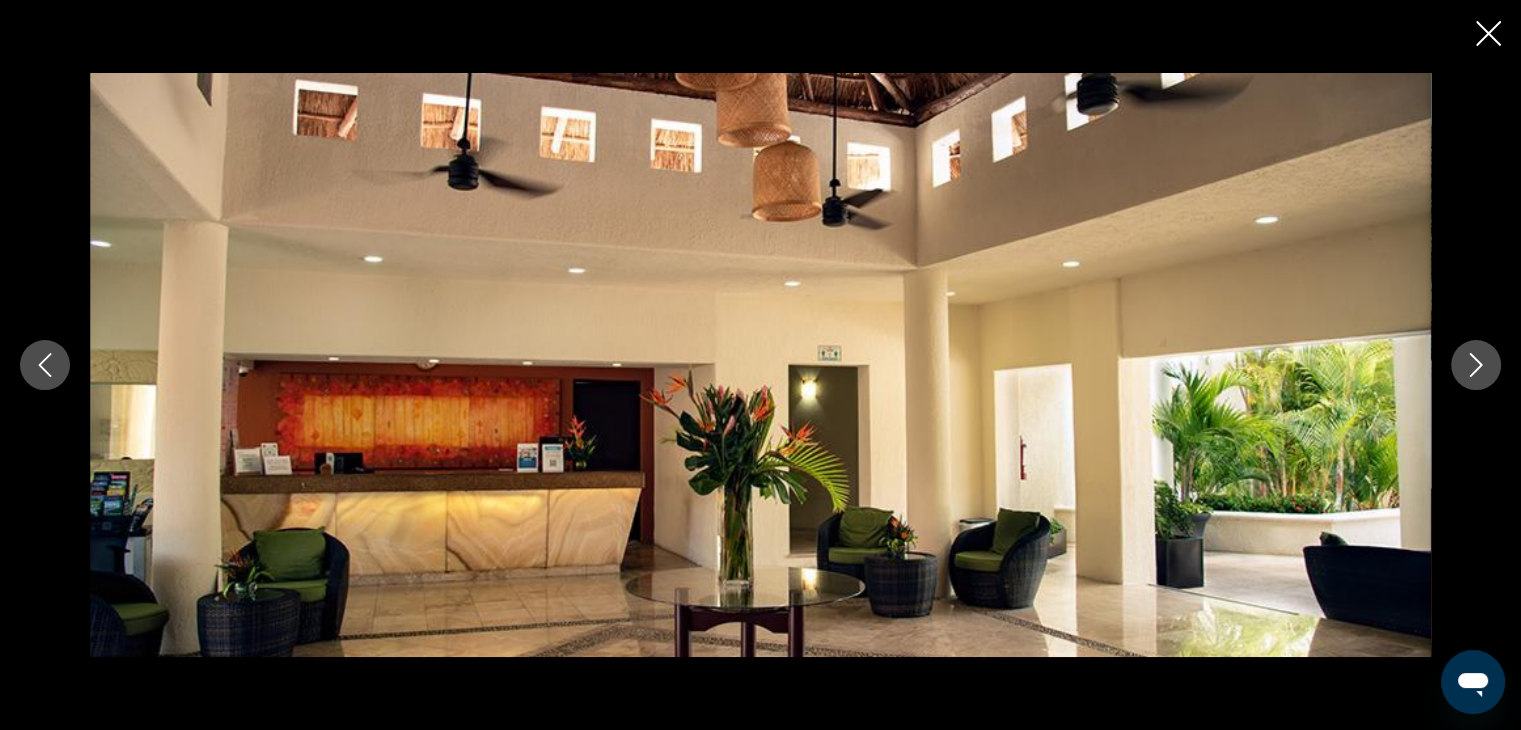 click 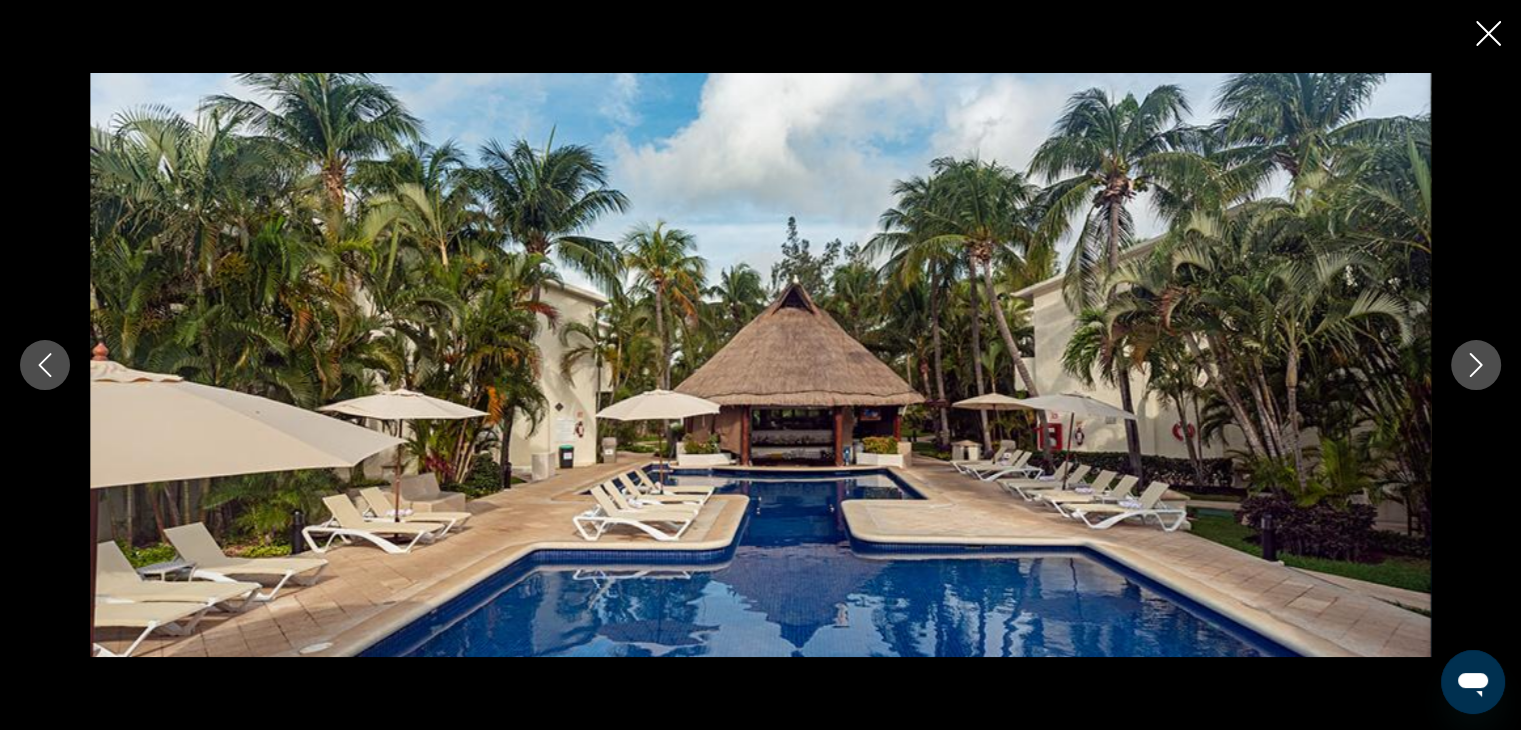 click 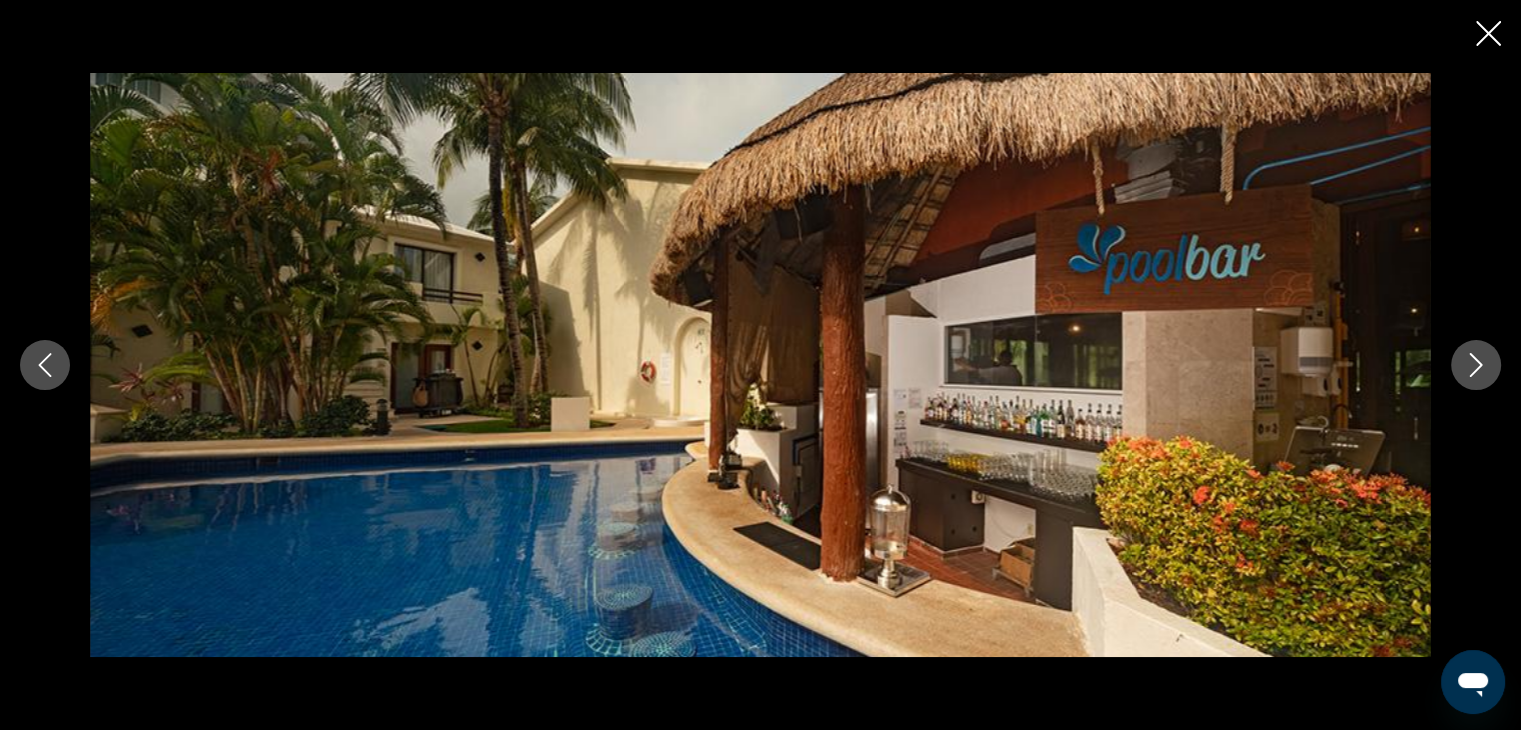 click 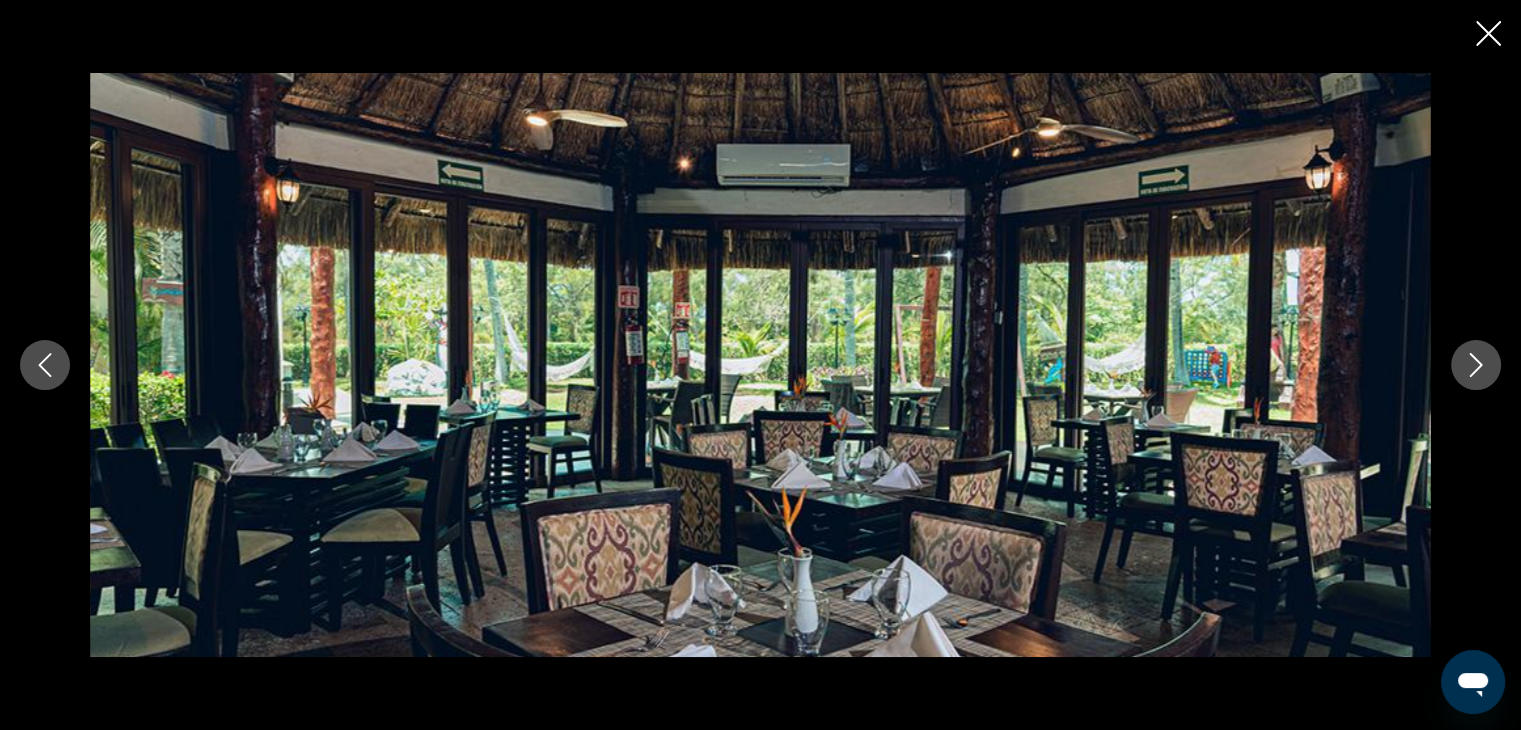 click 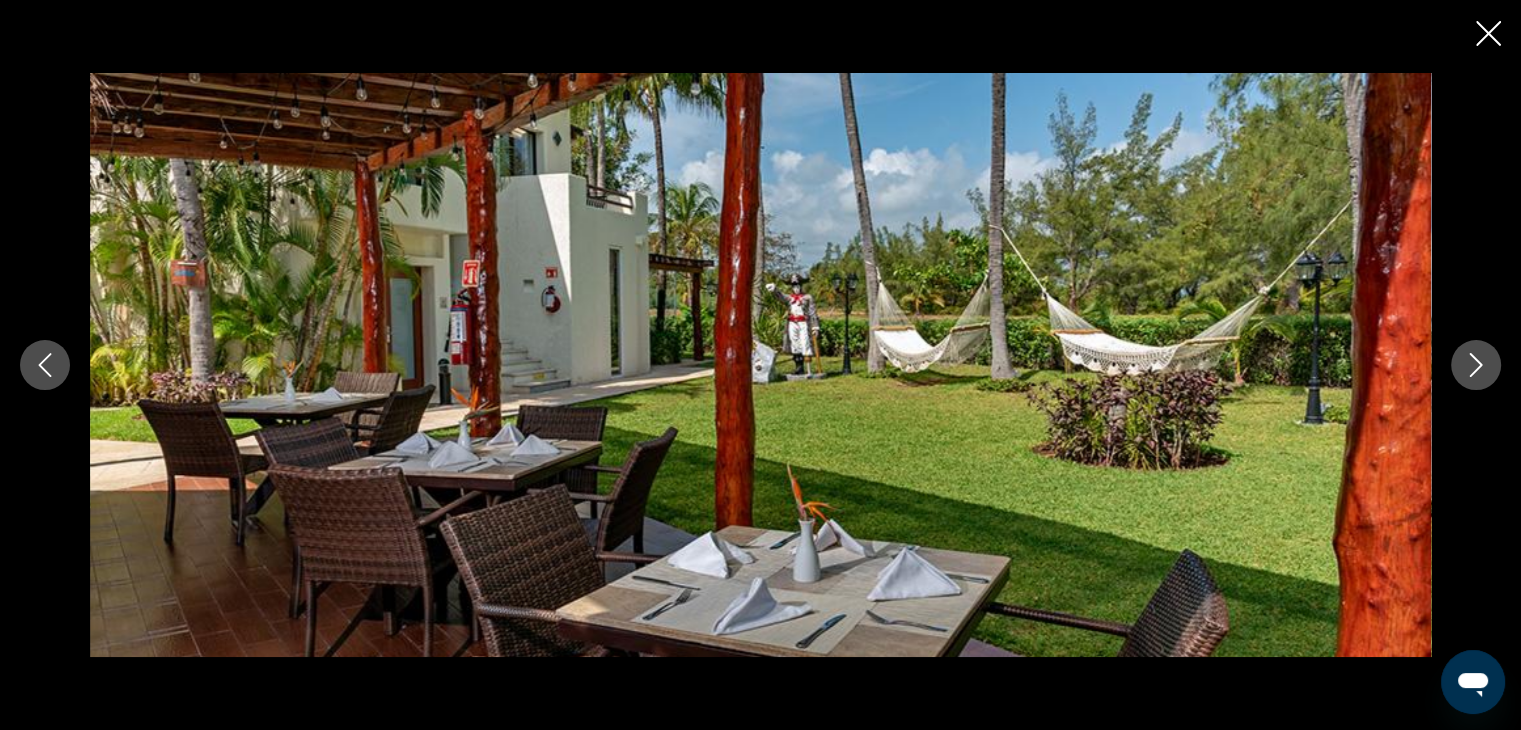 click 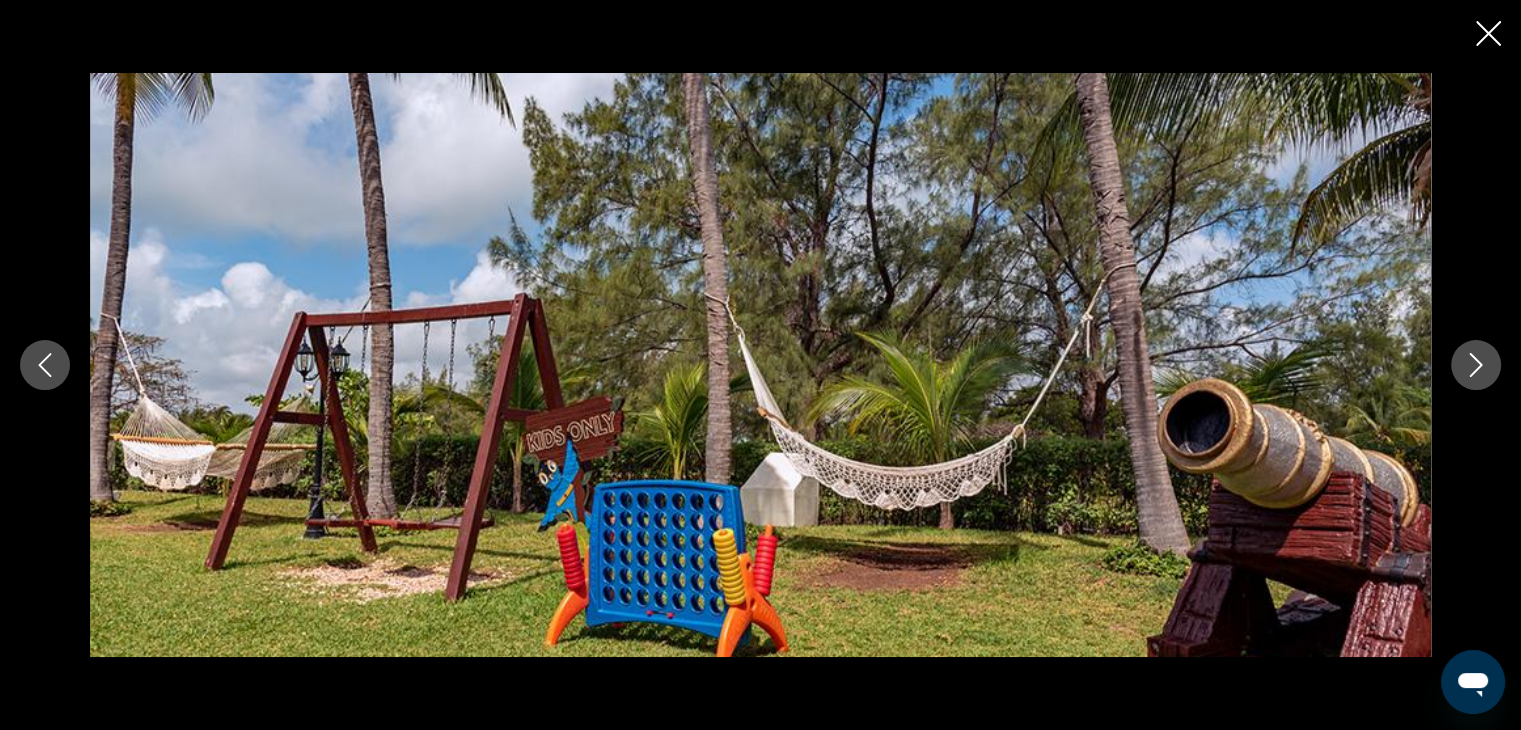 click 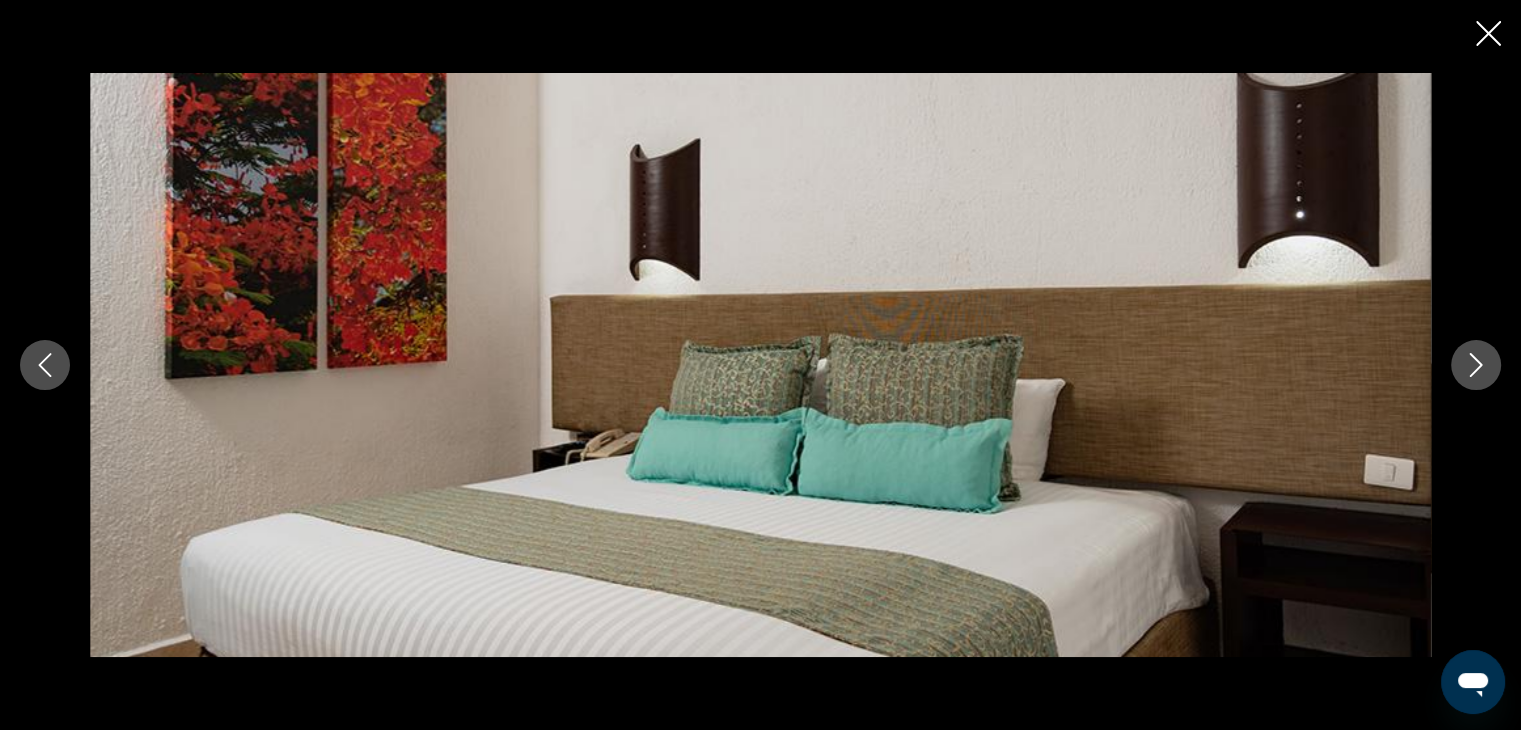 click 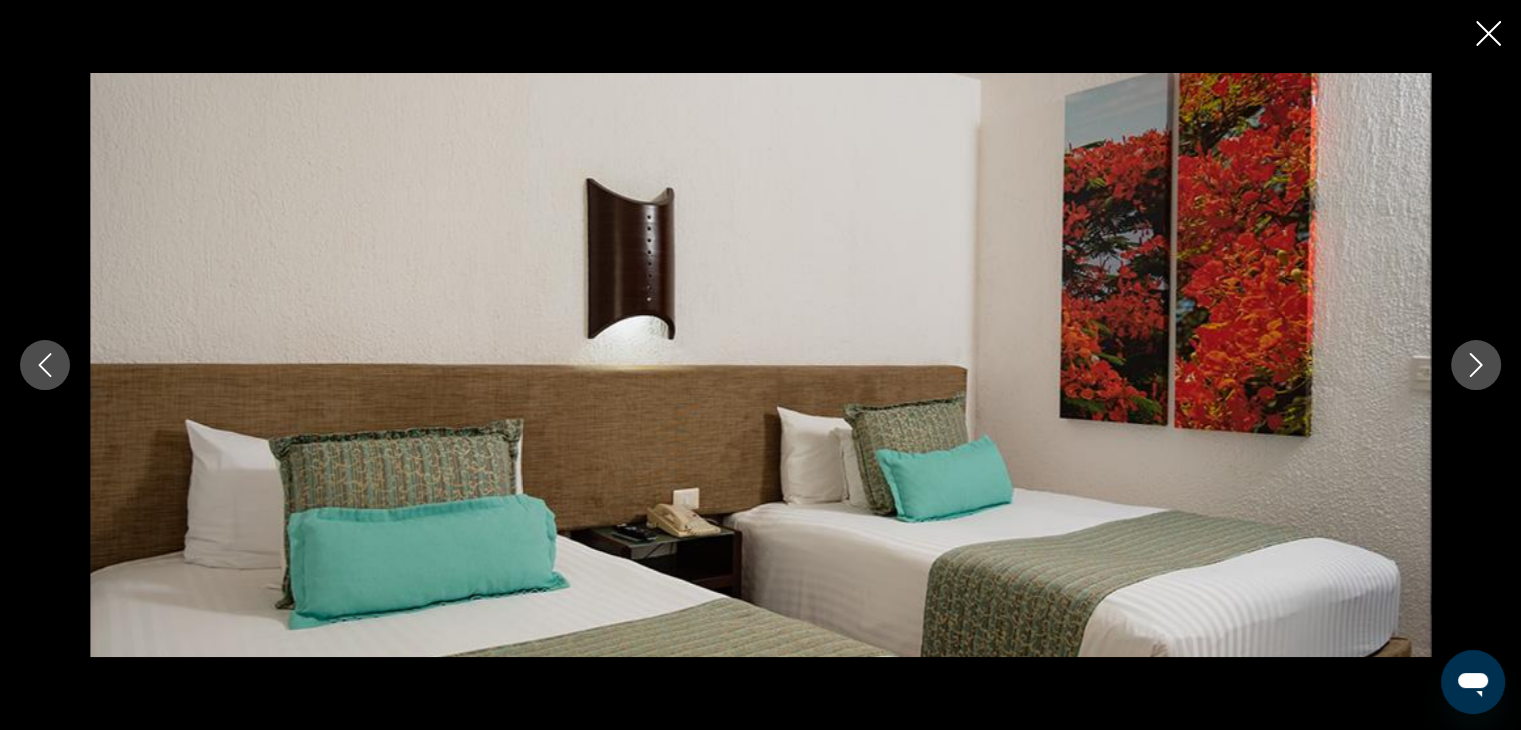 click 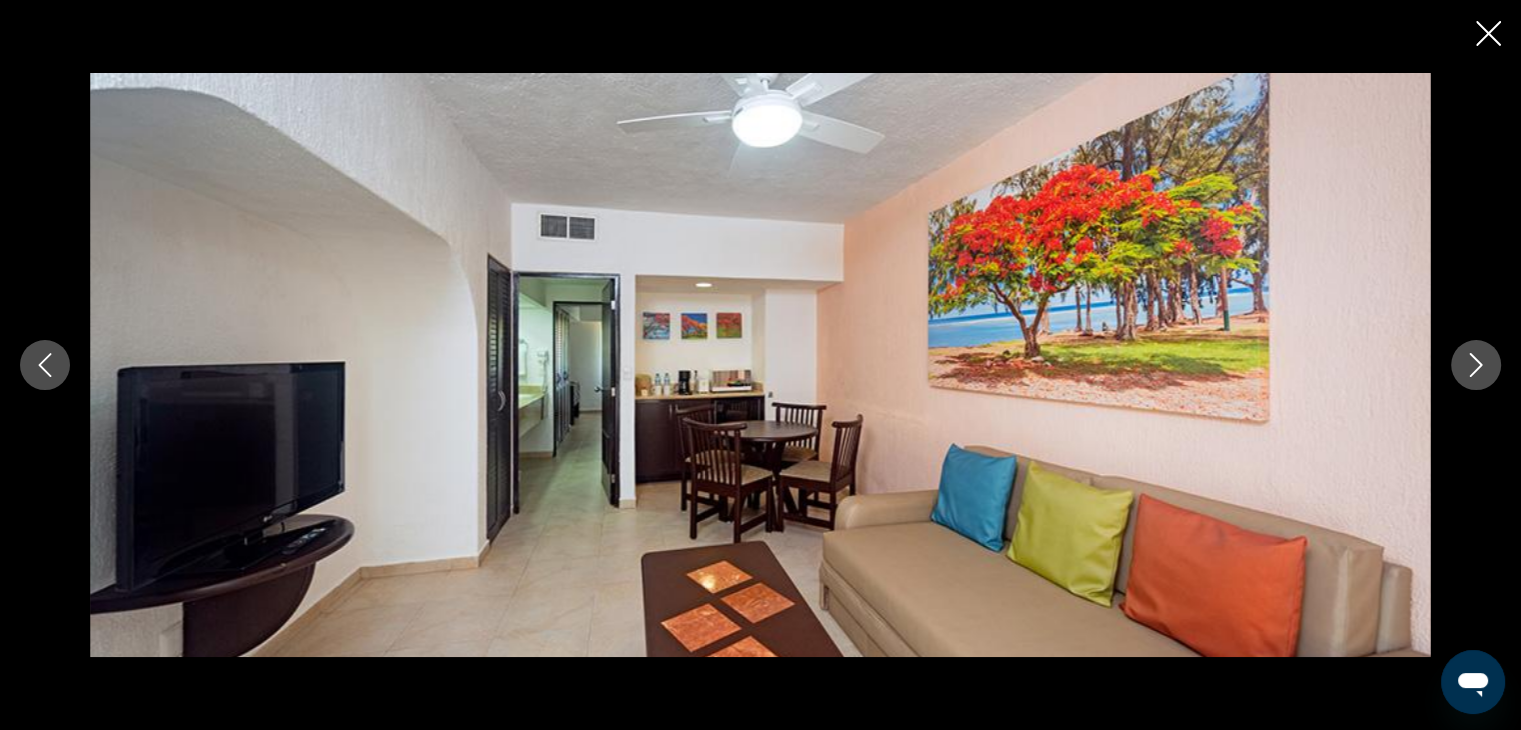 click 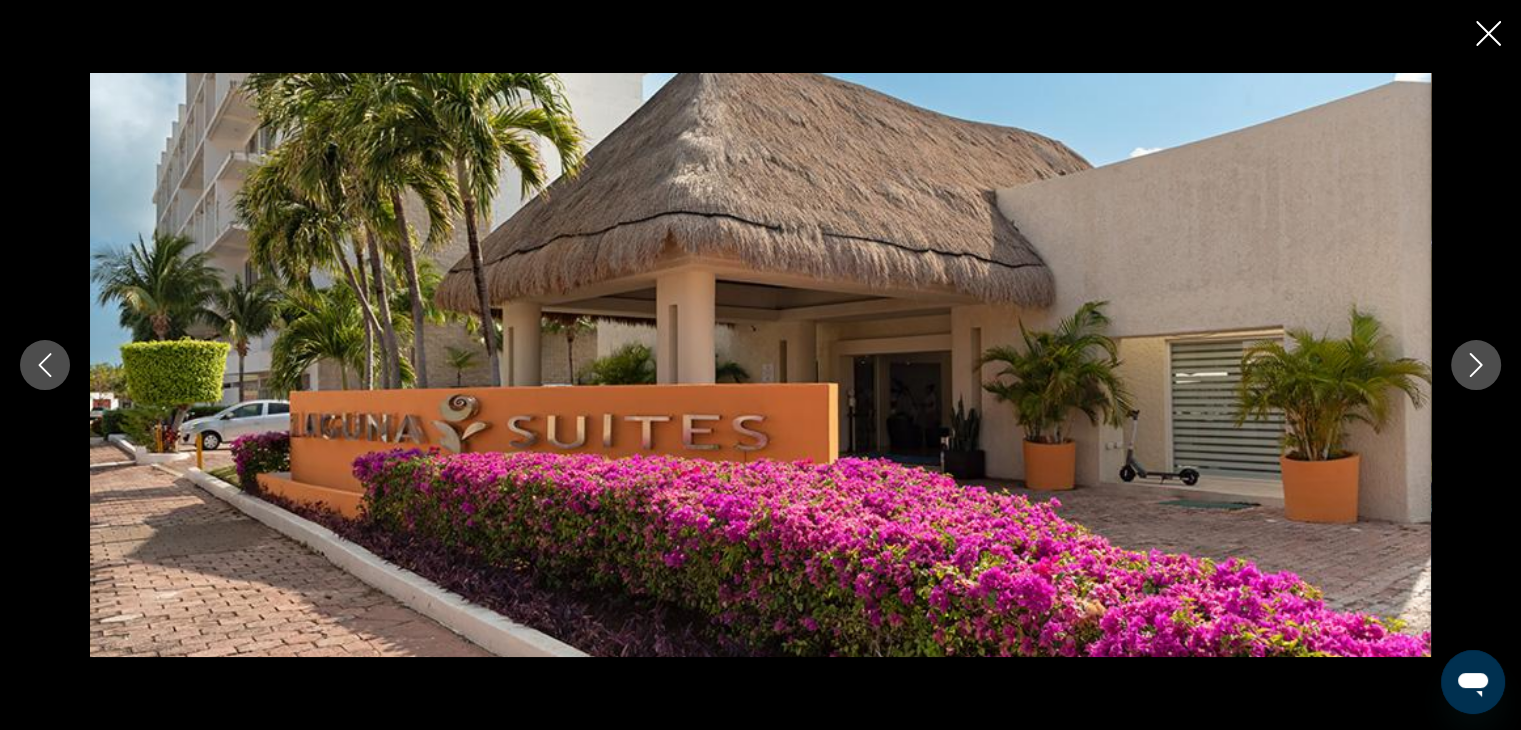 click at bounding box center (1488, 35) 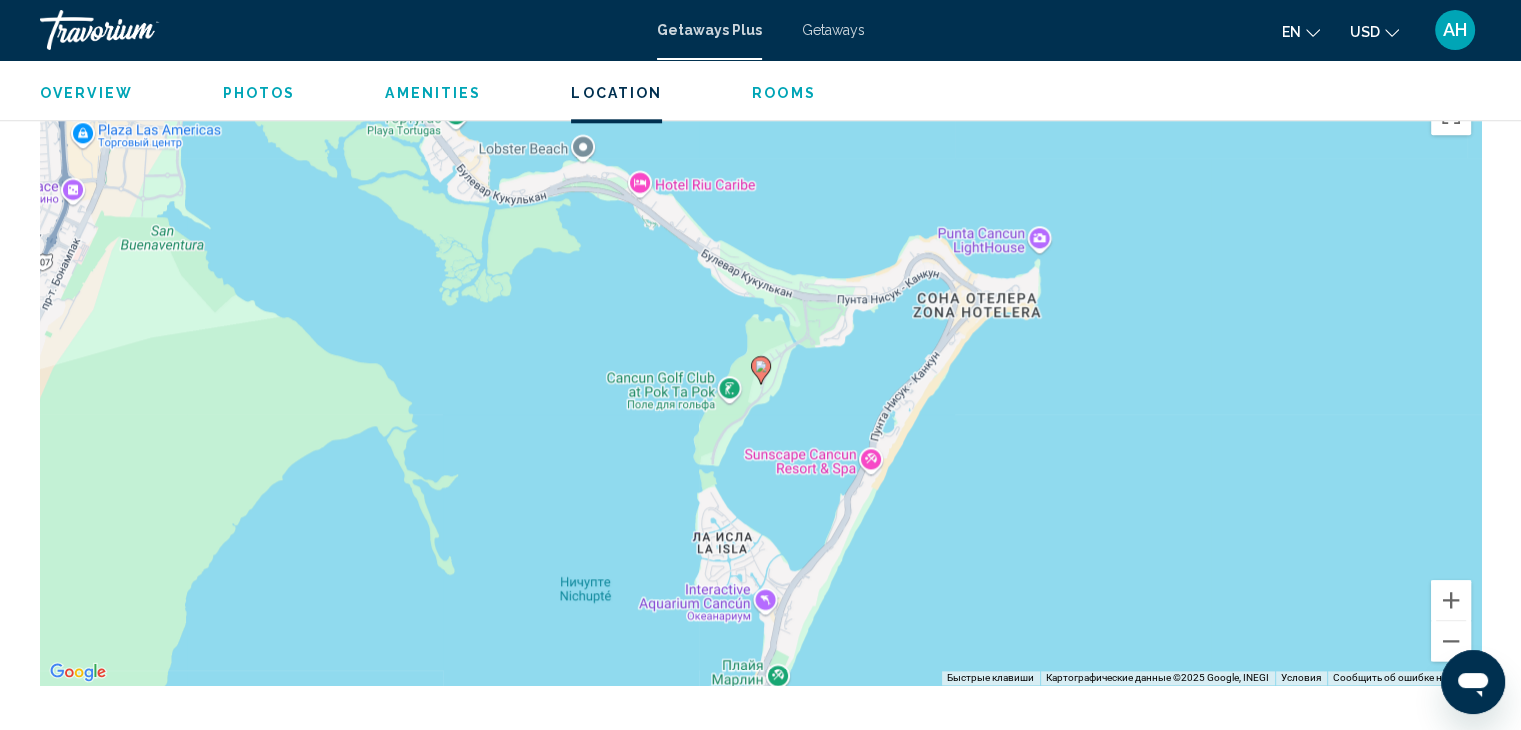 scroll, scrollTop: 2223, scrollLeft: 0, axis: vertical 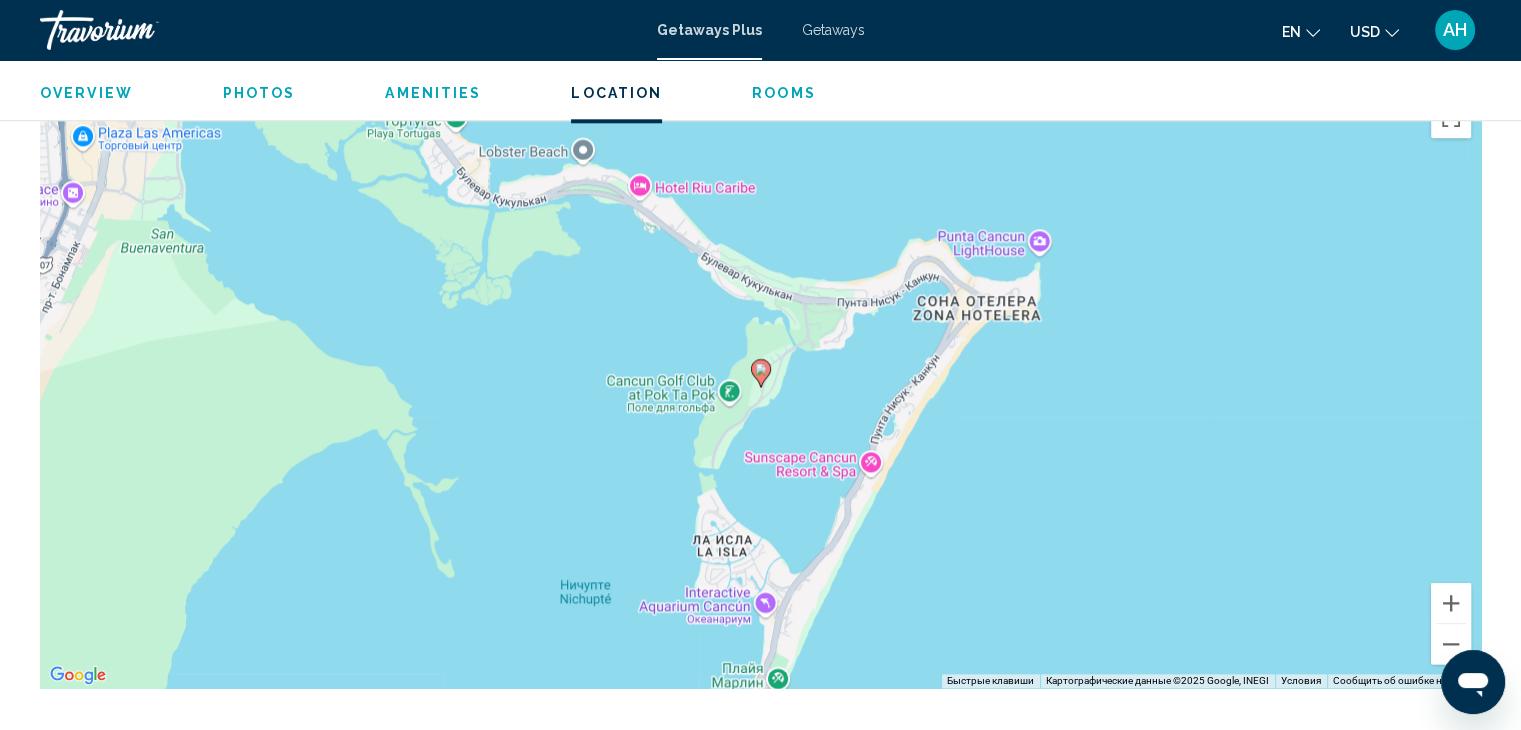 click 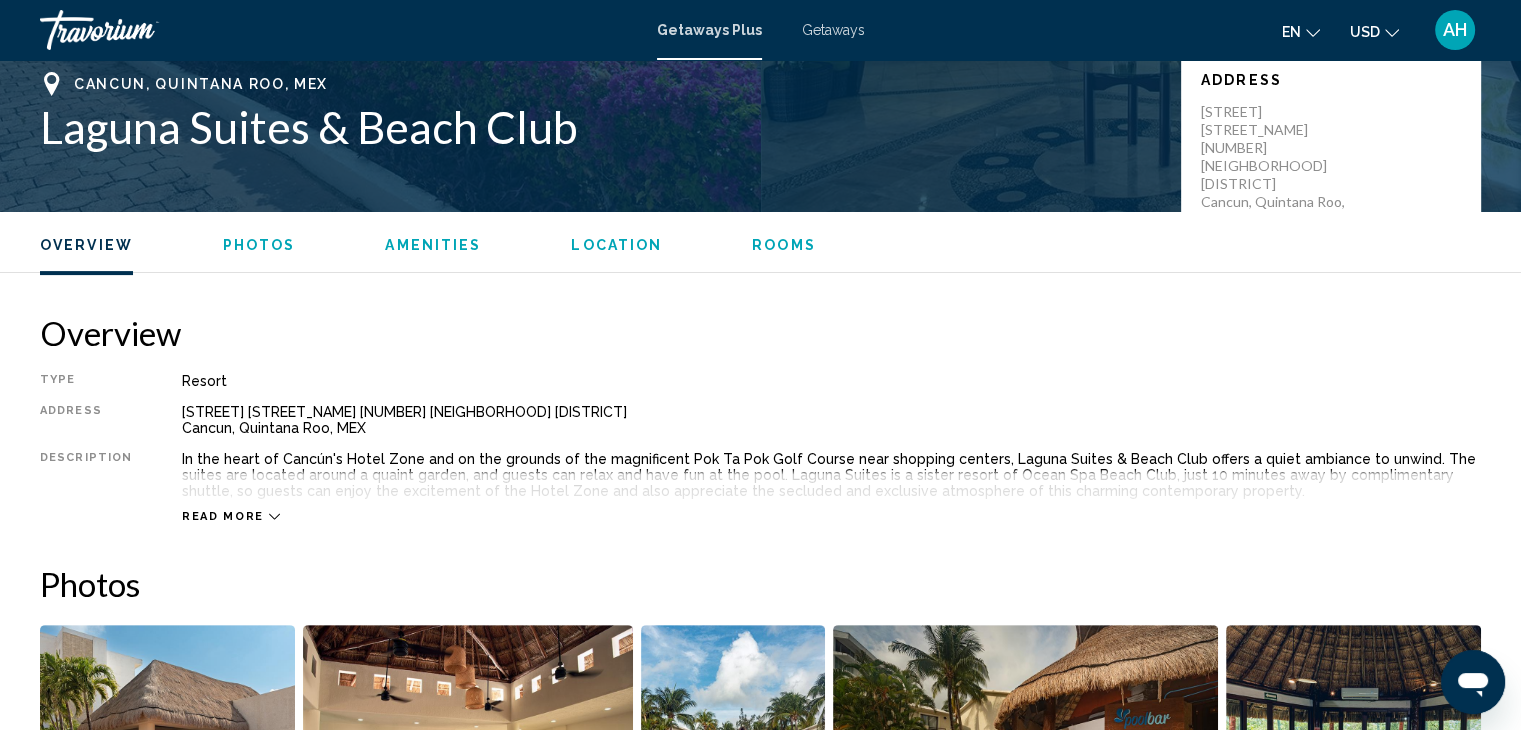 scroll, scrollTop: 0, scrollLeft: 0, axis: both 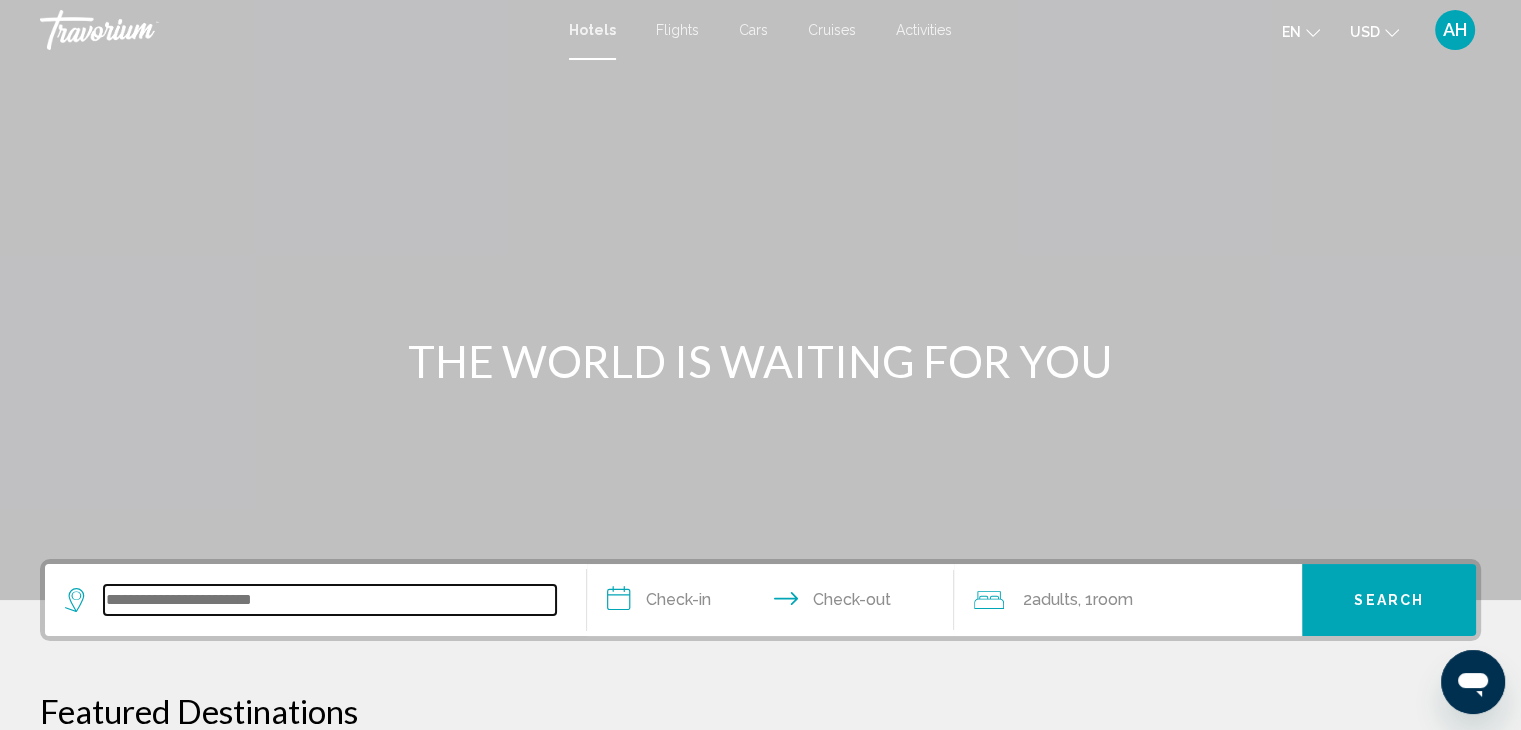 click at bounding box center (330, 600) 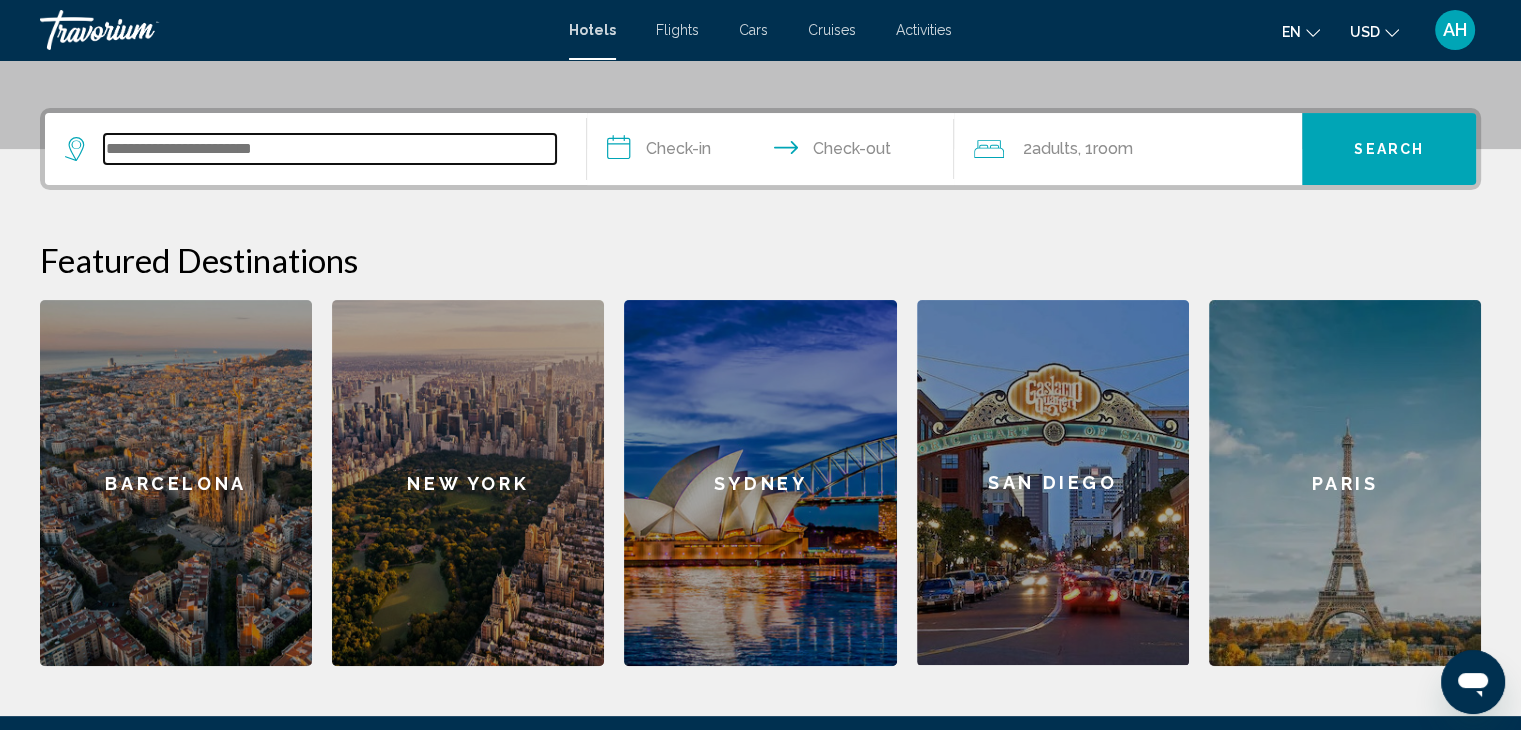 scroll, scrollTop: 293, scrollLeft: 0, axis: vertical 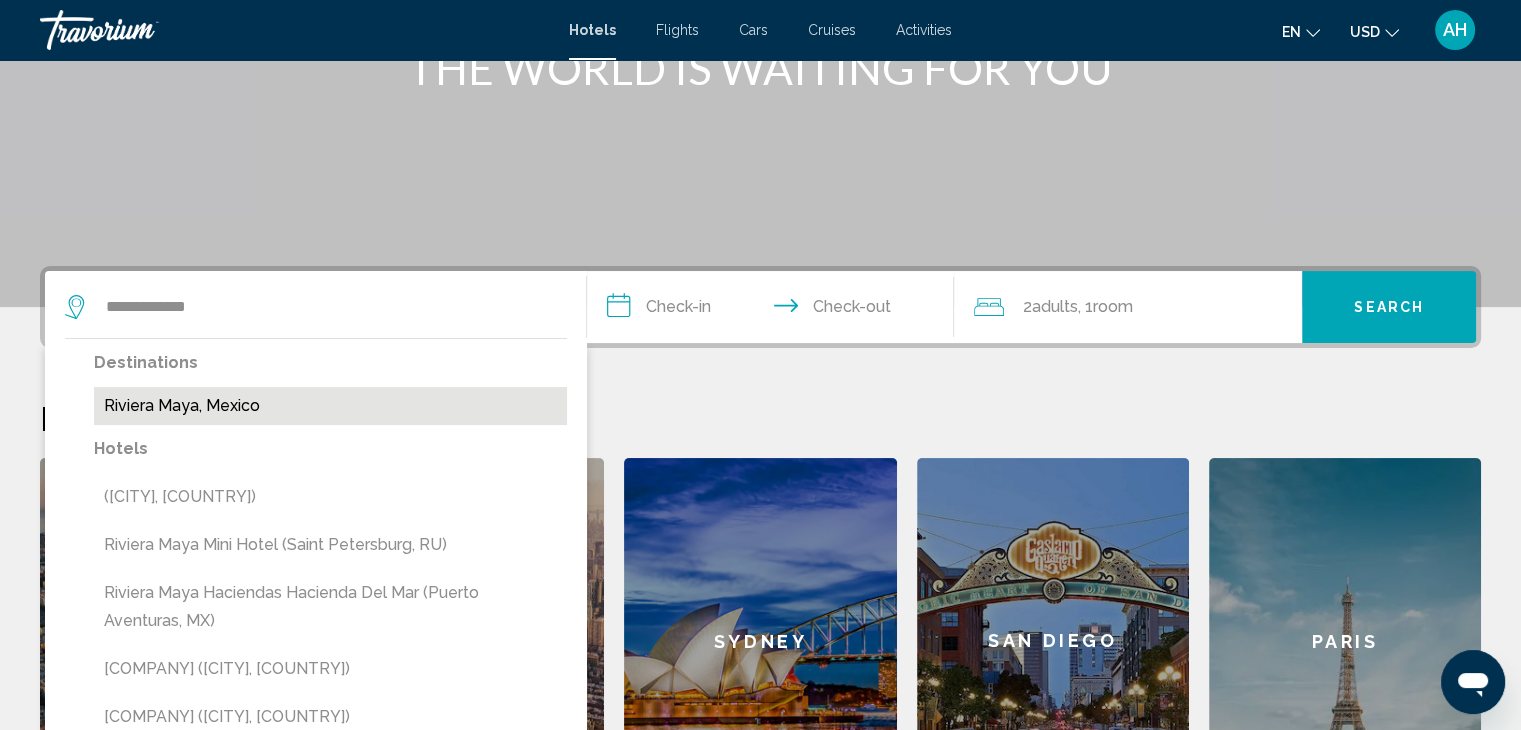 click on "Riviera Maya, Mexico" at bounding box center (330, 406) 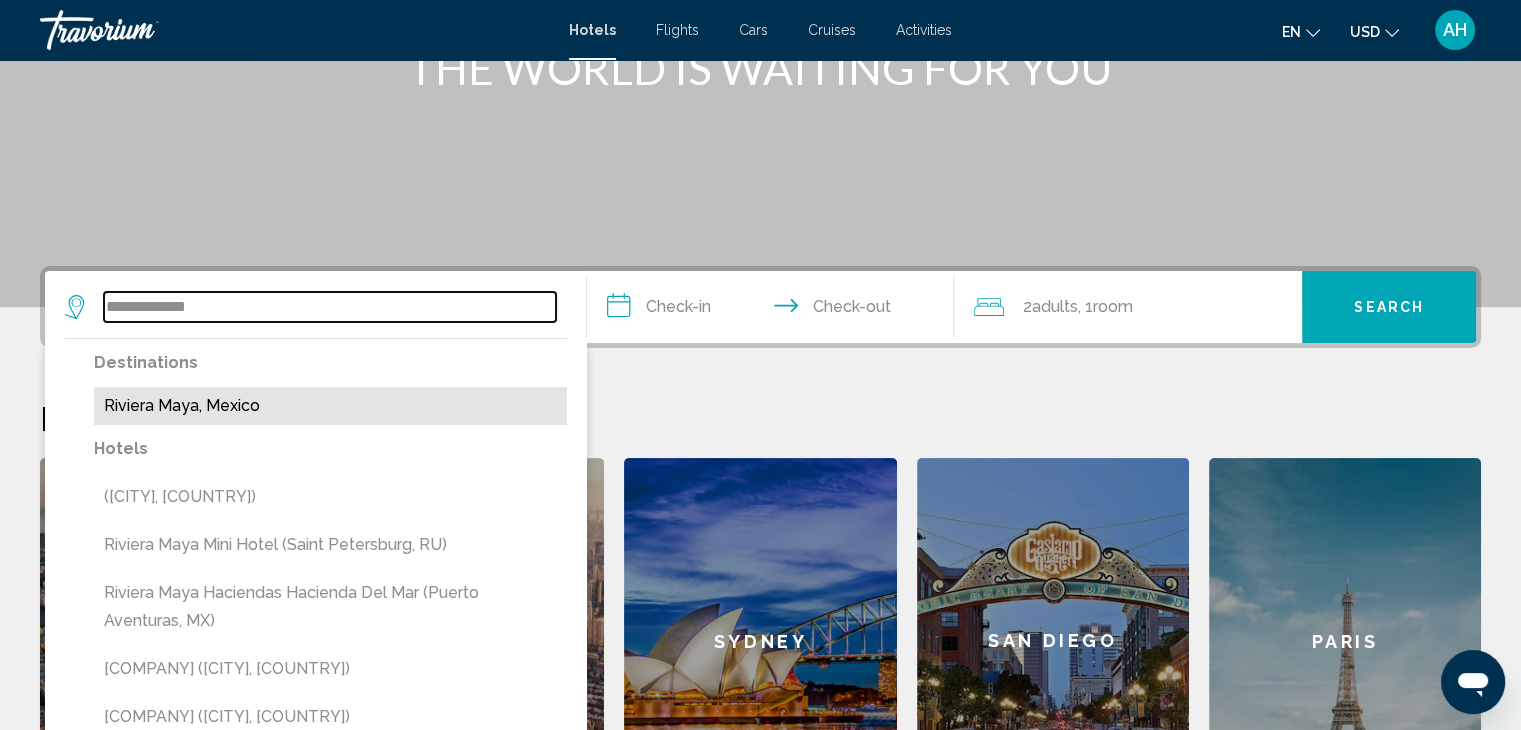 type on "**********" 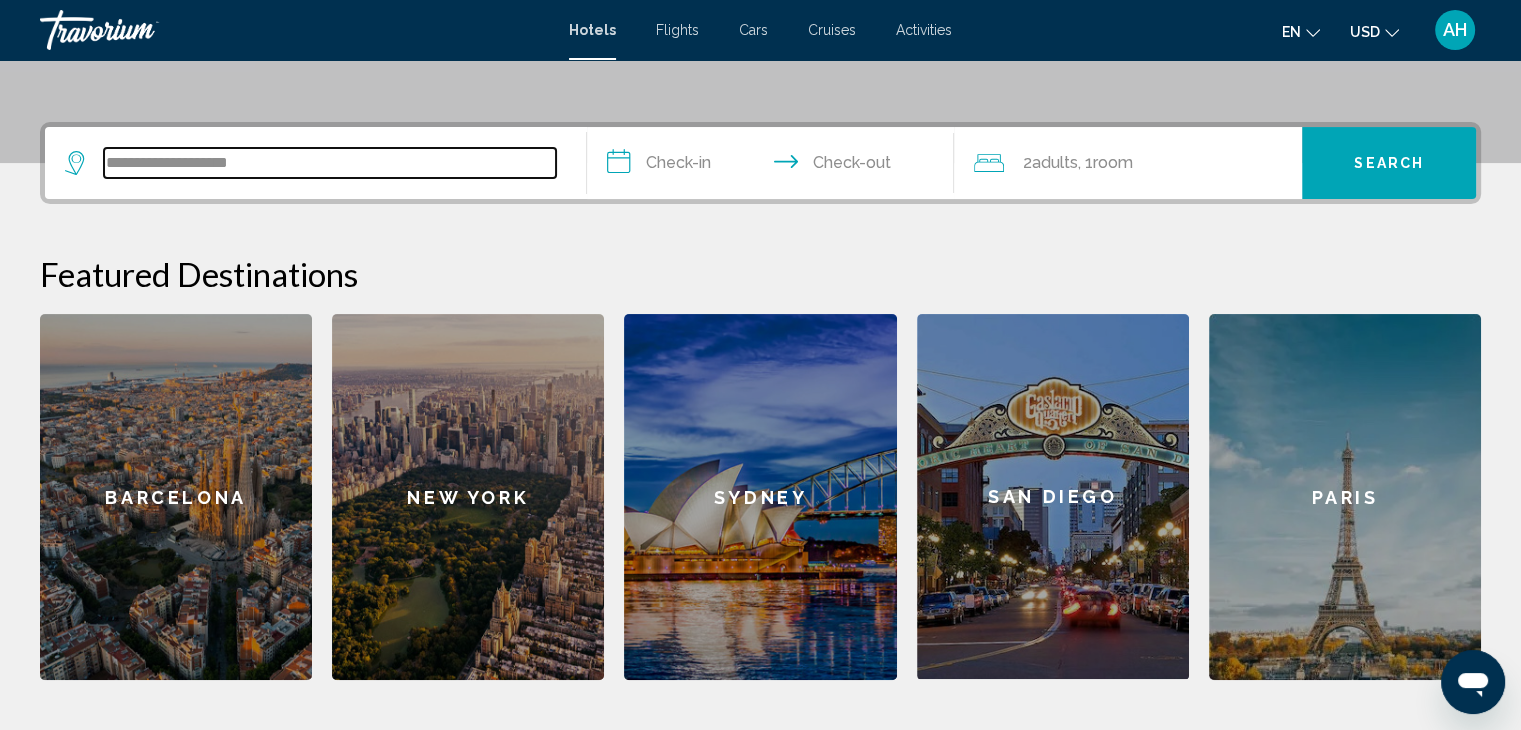 scroll, scrollTop: 493, scrollLeft: 0, axis: vertical 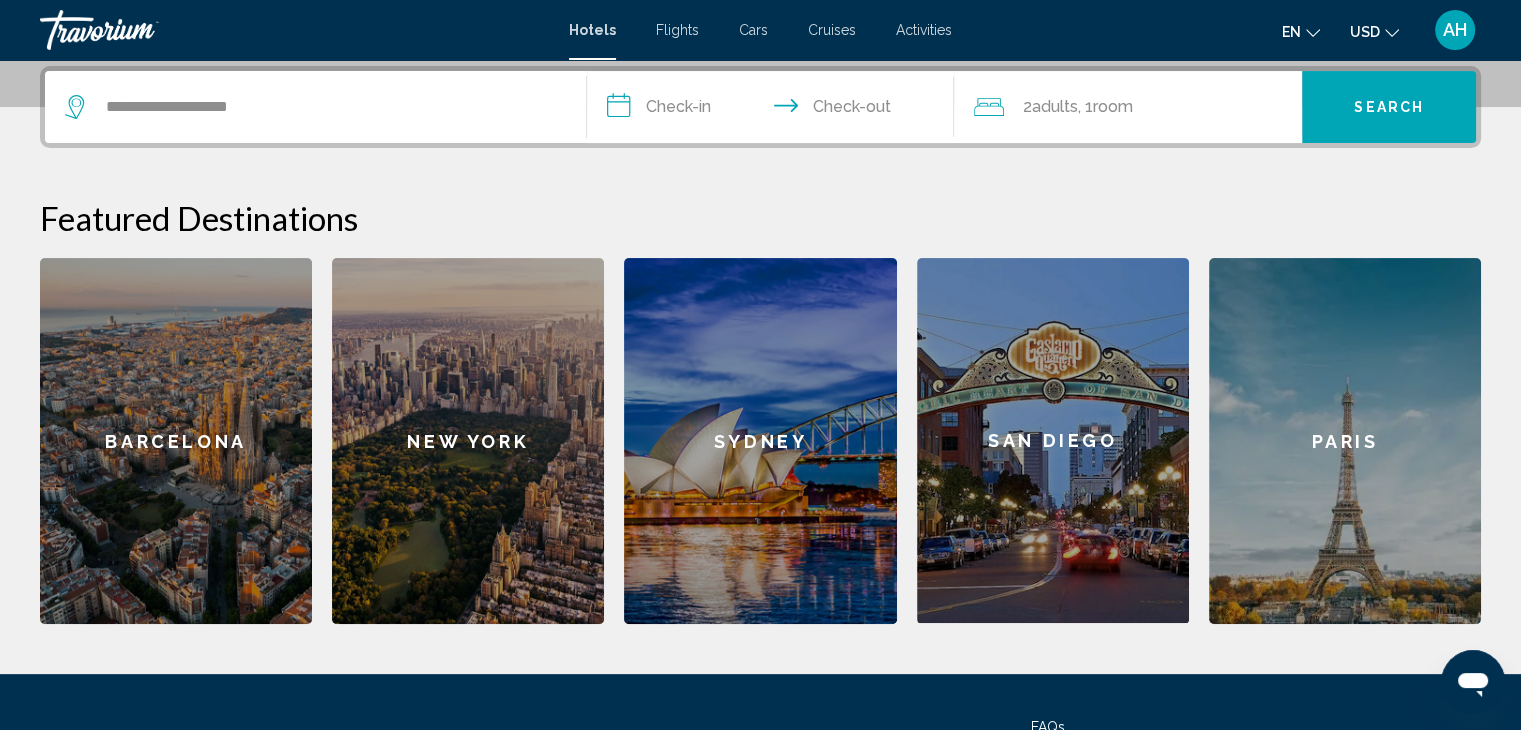 click on "**********" at bounding box center [775, 110] 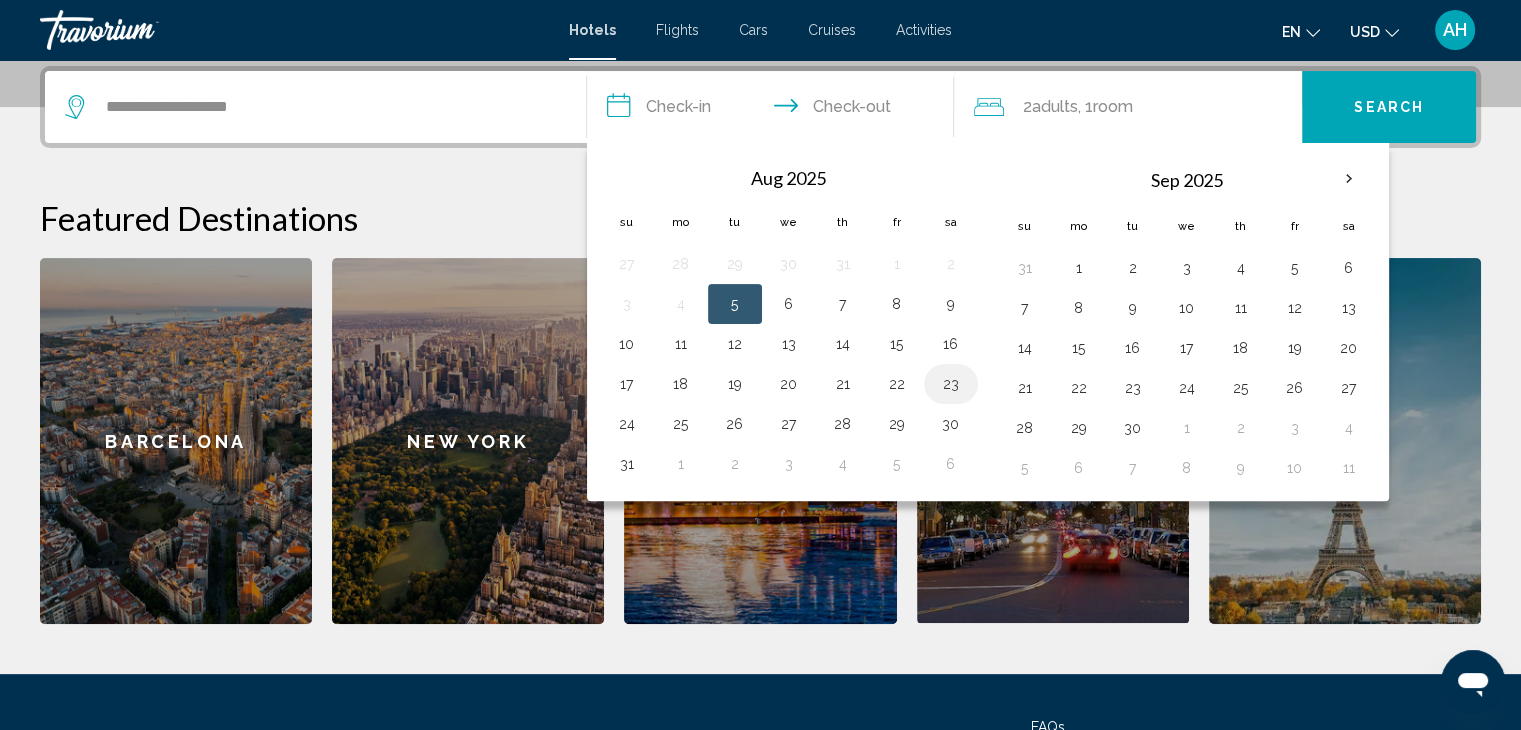 click on "23" at bounding box center [951, 384] 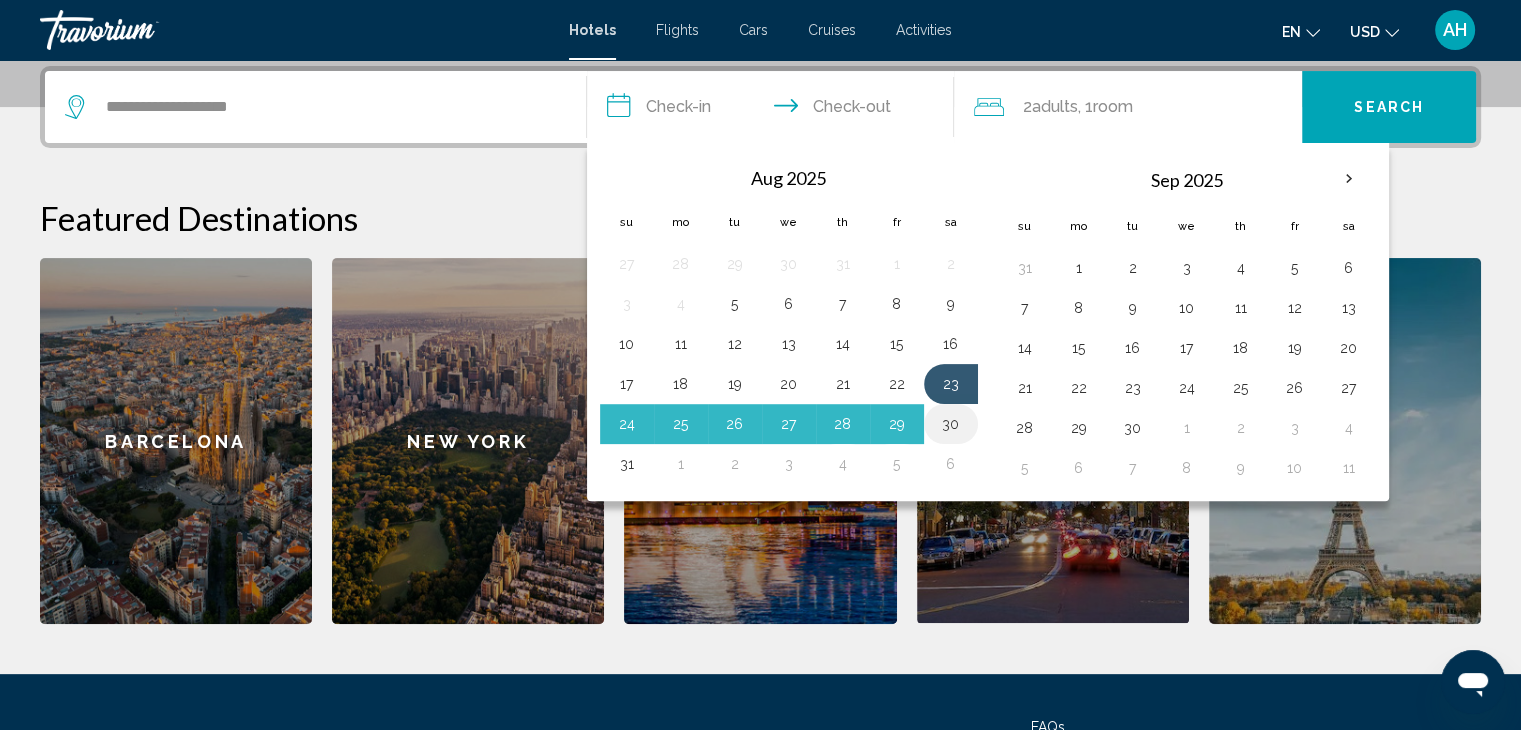 click on "30" at bounding box center (951, 424) 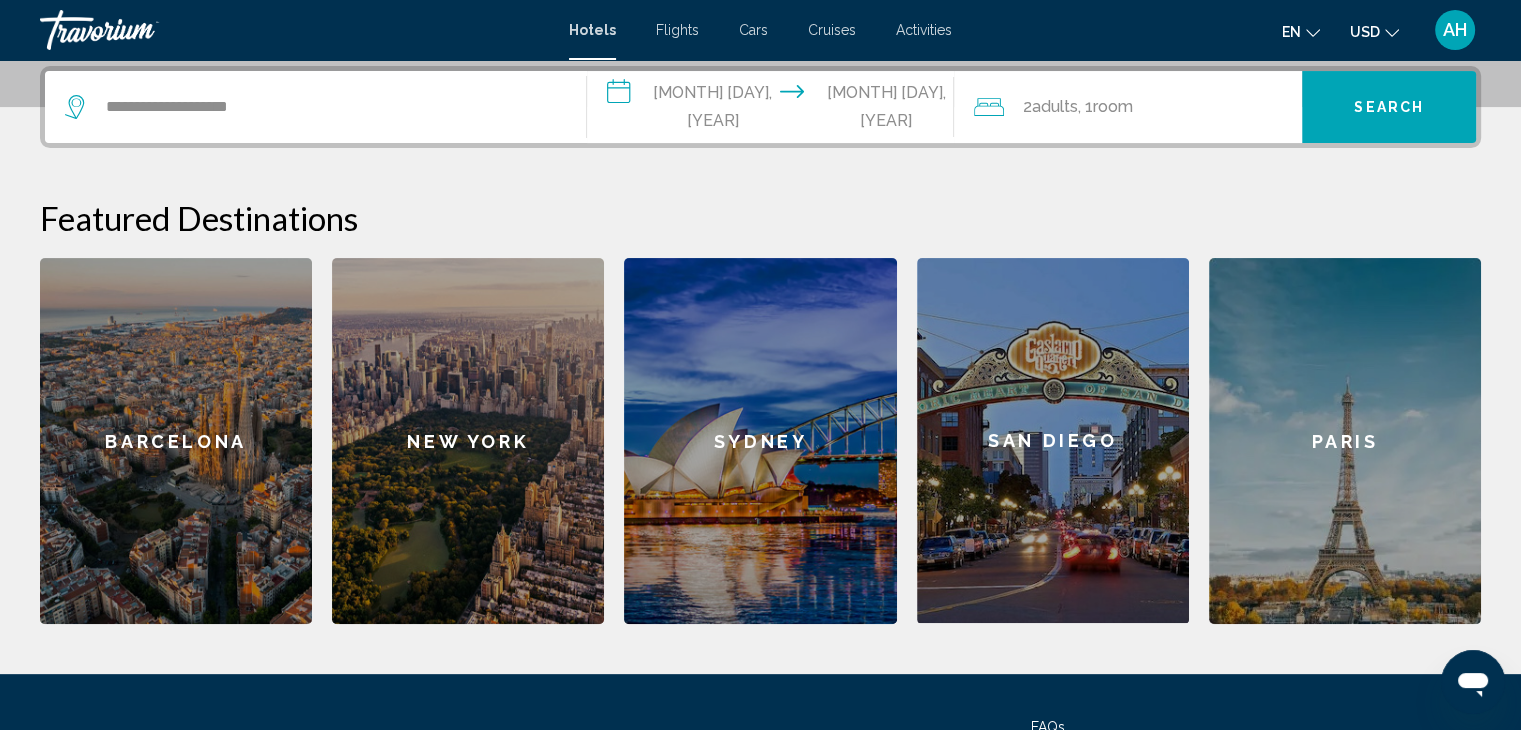click on "Search" at bounding box center (1389, 108) 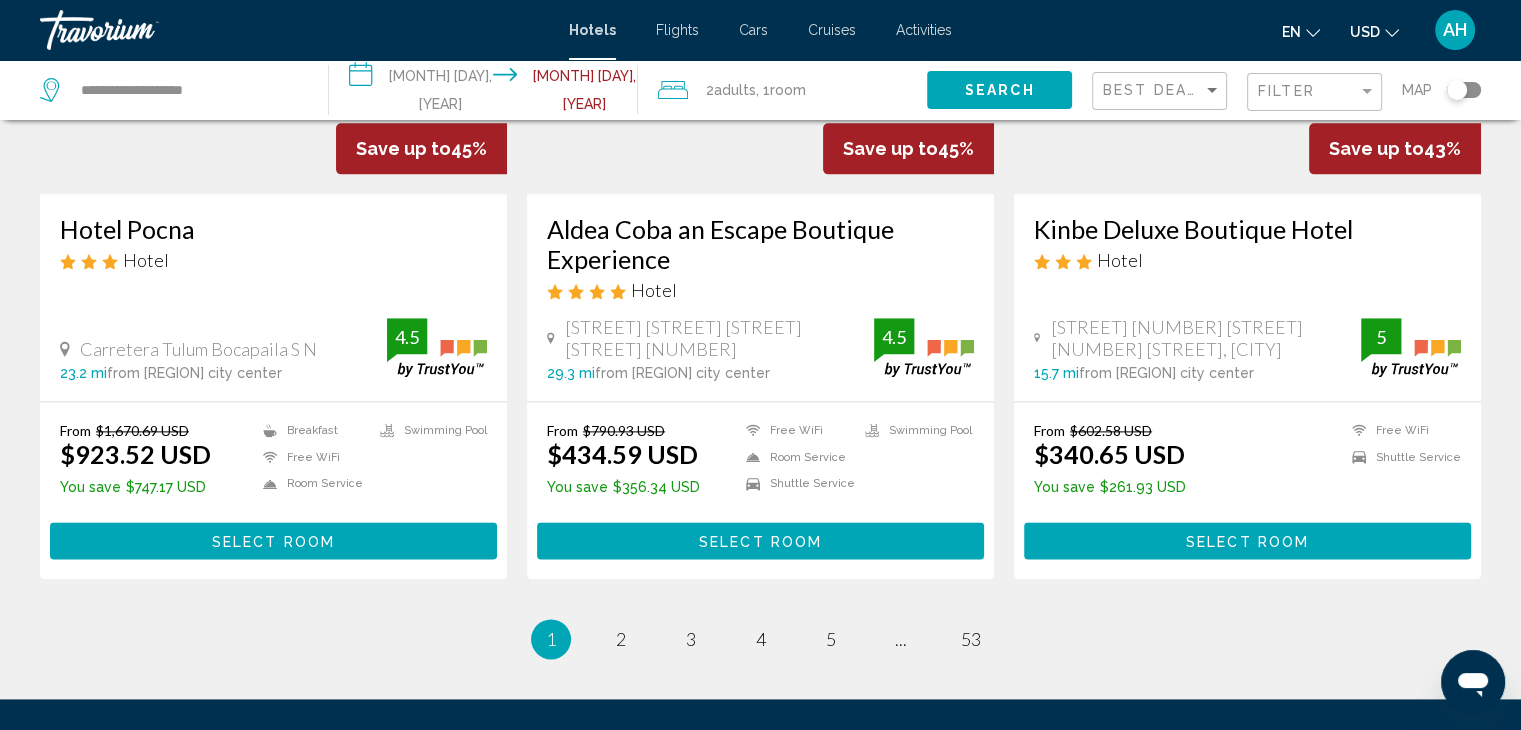 scroll, scrollTop: 2500, scrollLeft: 0, axis: vertical 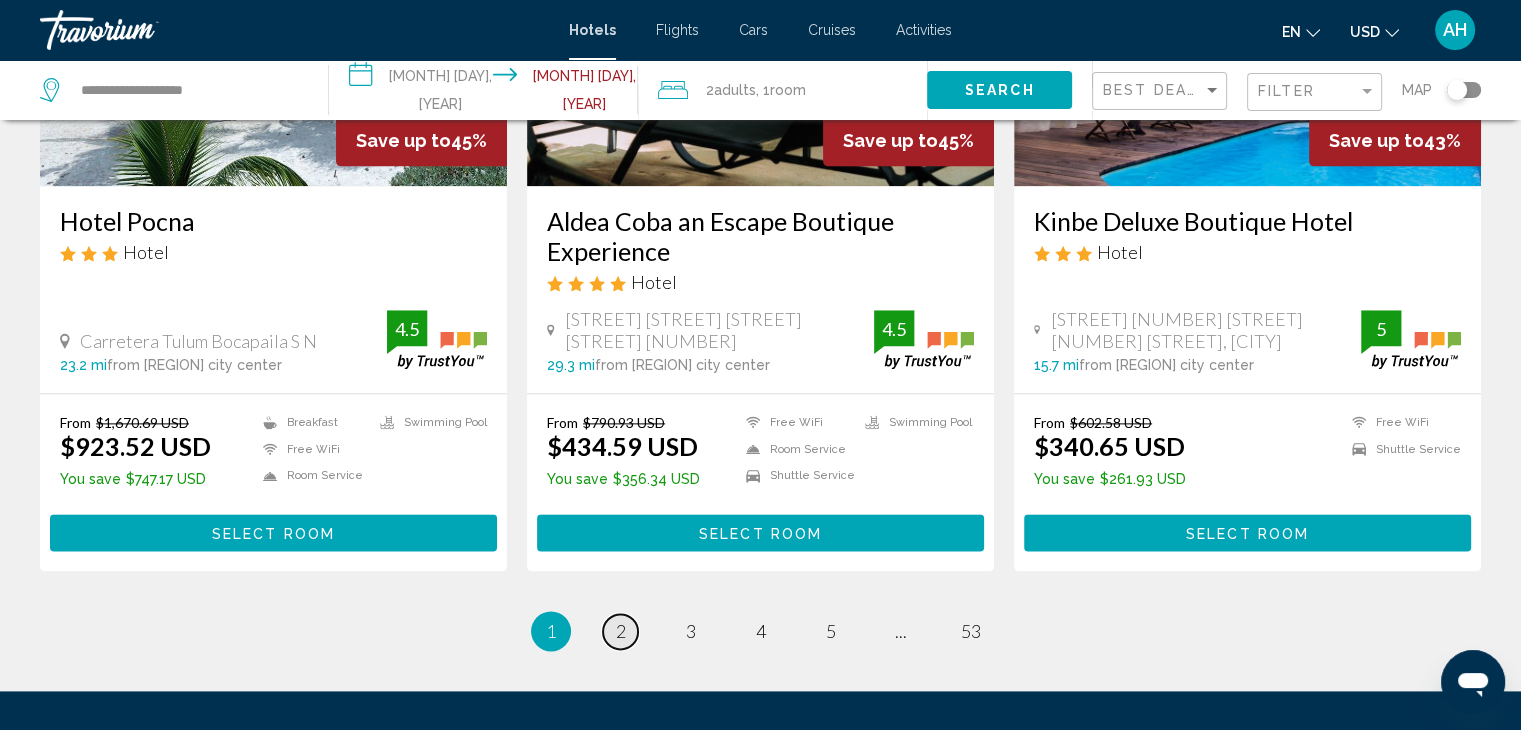 click on "page  2" at bounding box center (620, 631) 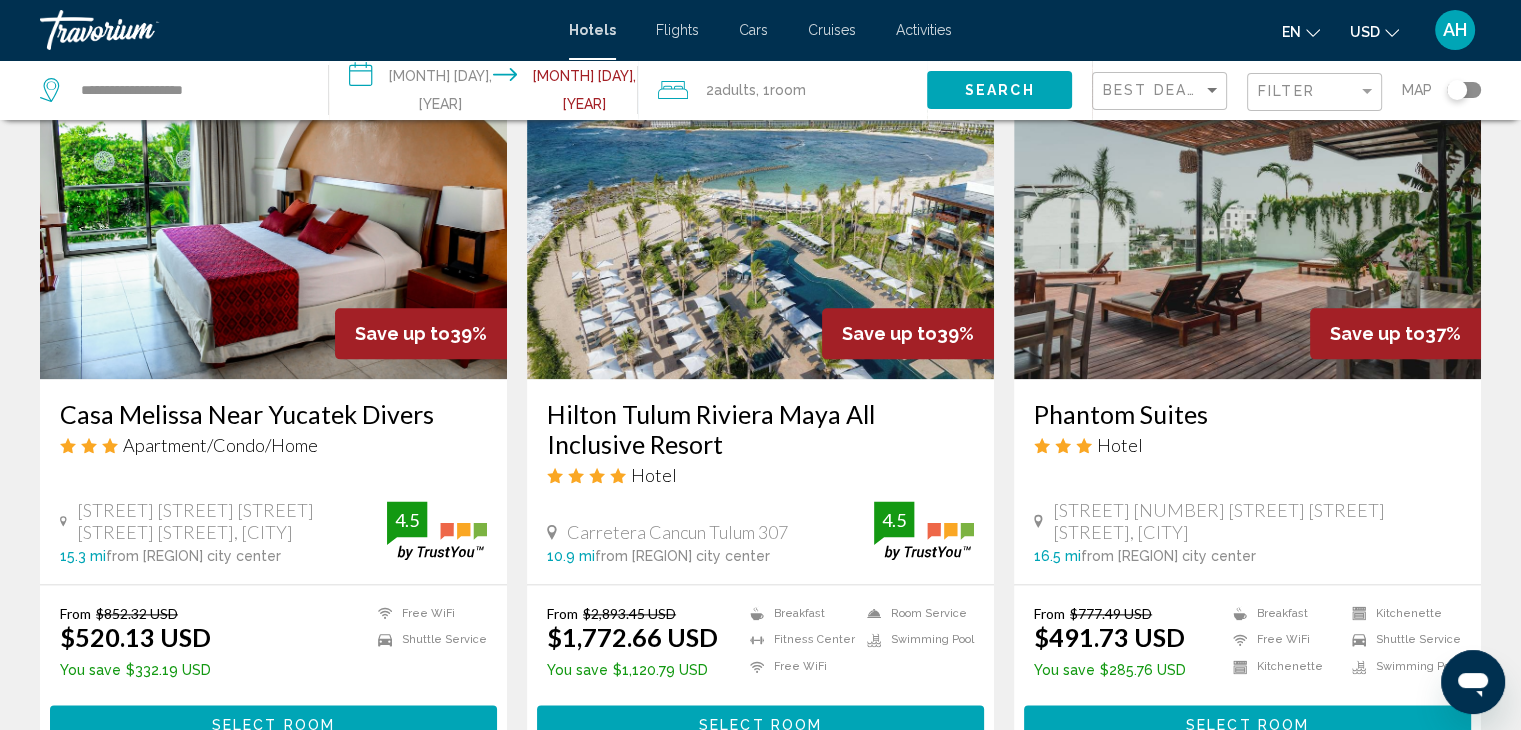 scroll, scrollTop: 2360, scrollLeft: 0, axis: vertical 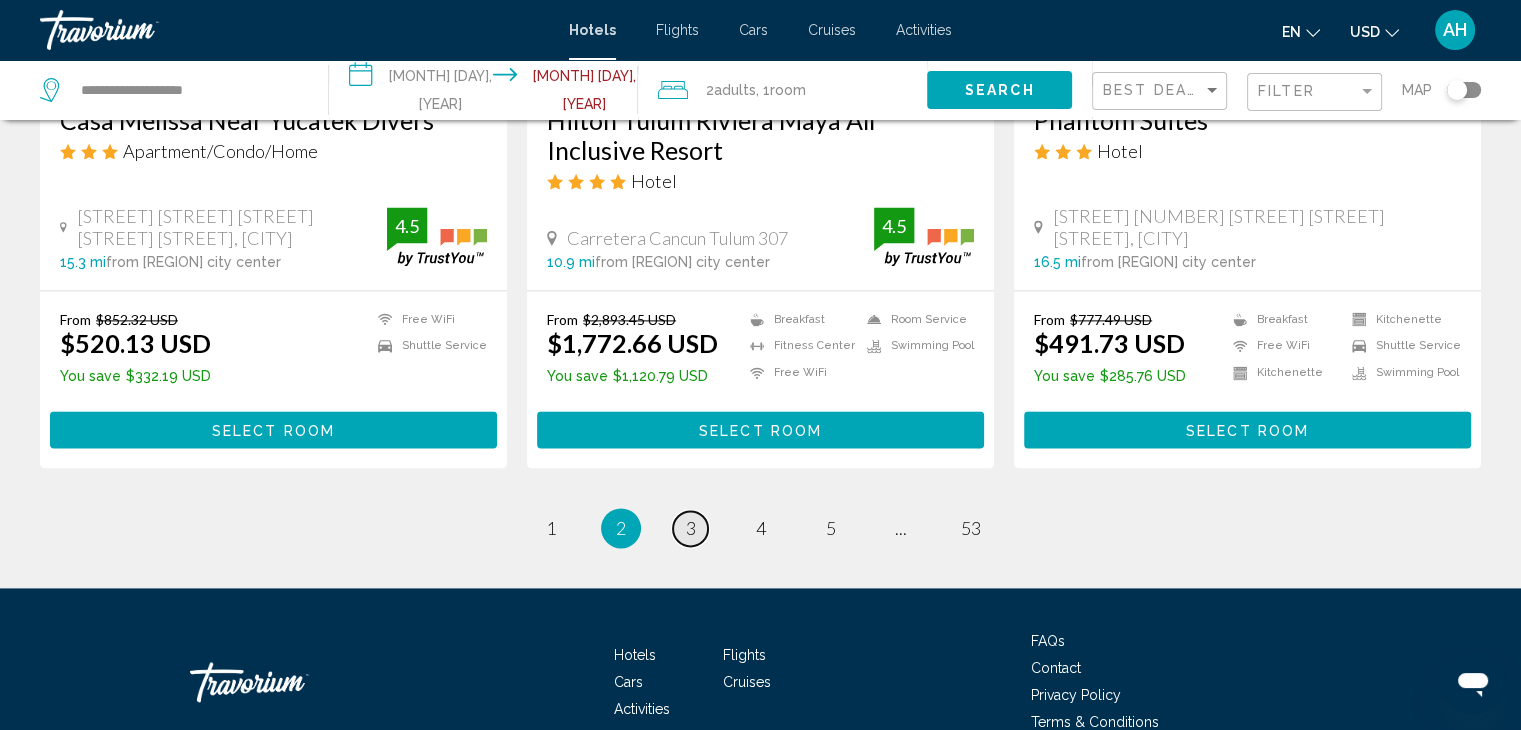 click on "3" at bounding box center [691, 528] 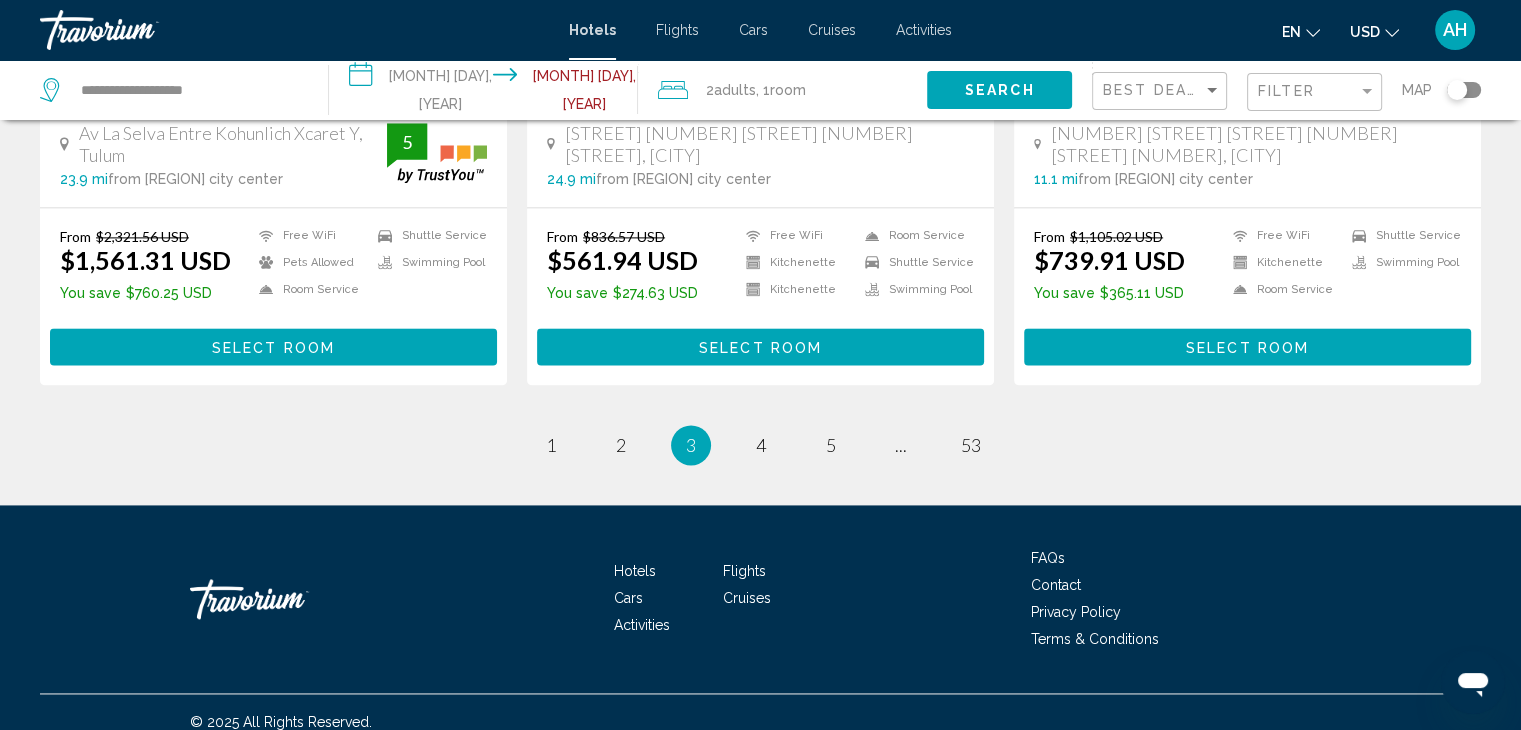 scroll, scrollTop: 2732, scrollLeft: 0, axis: vertical 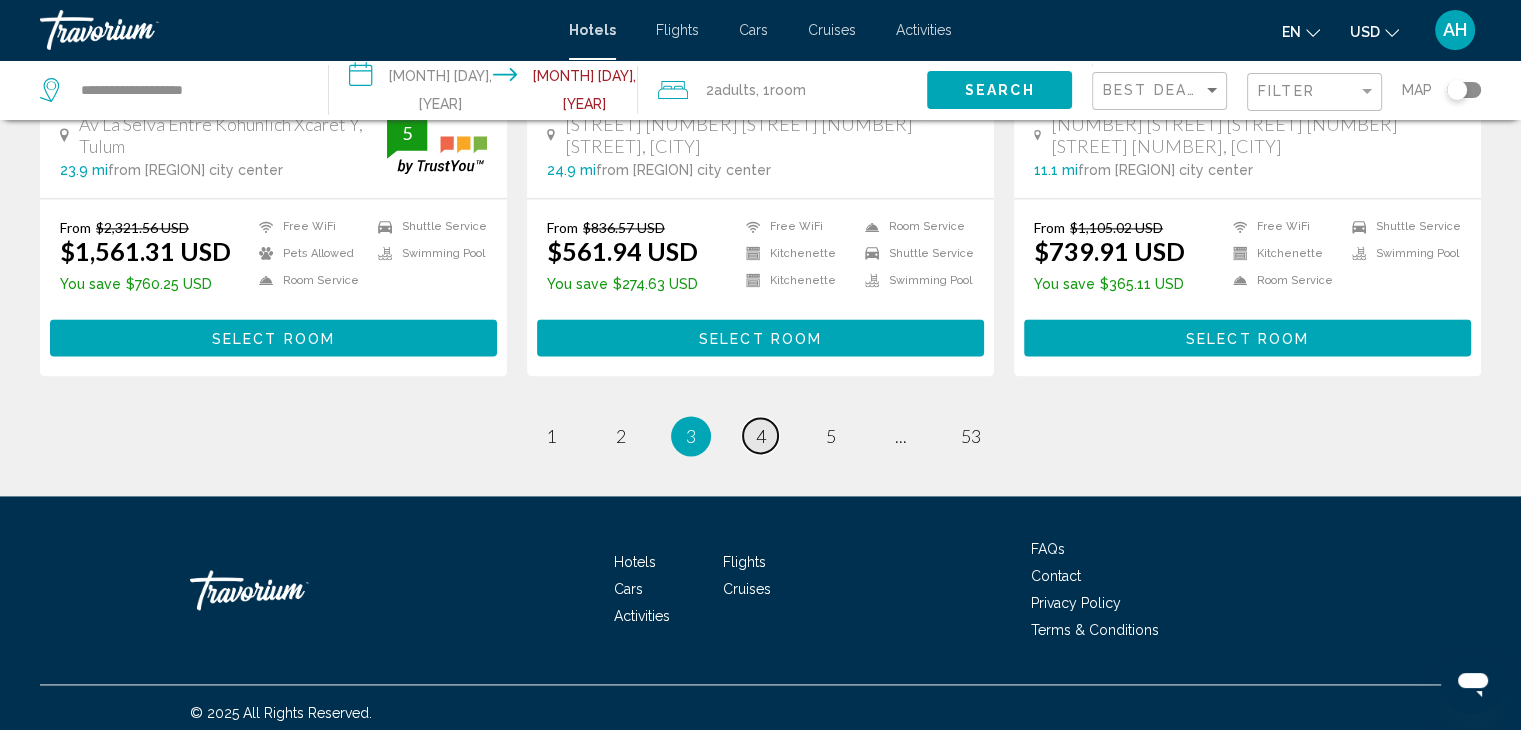 click on "4" at bounding box center [761, 436] 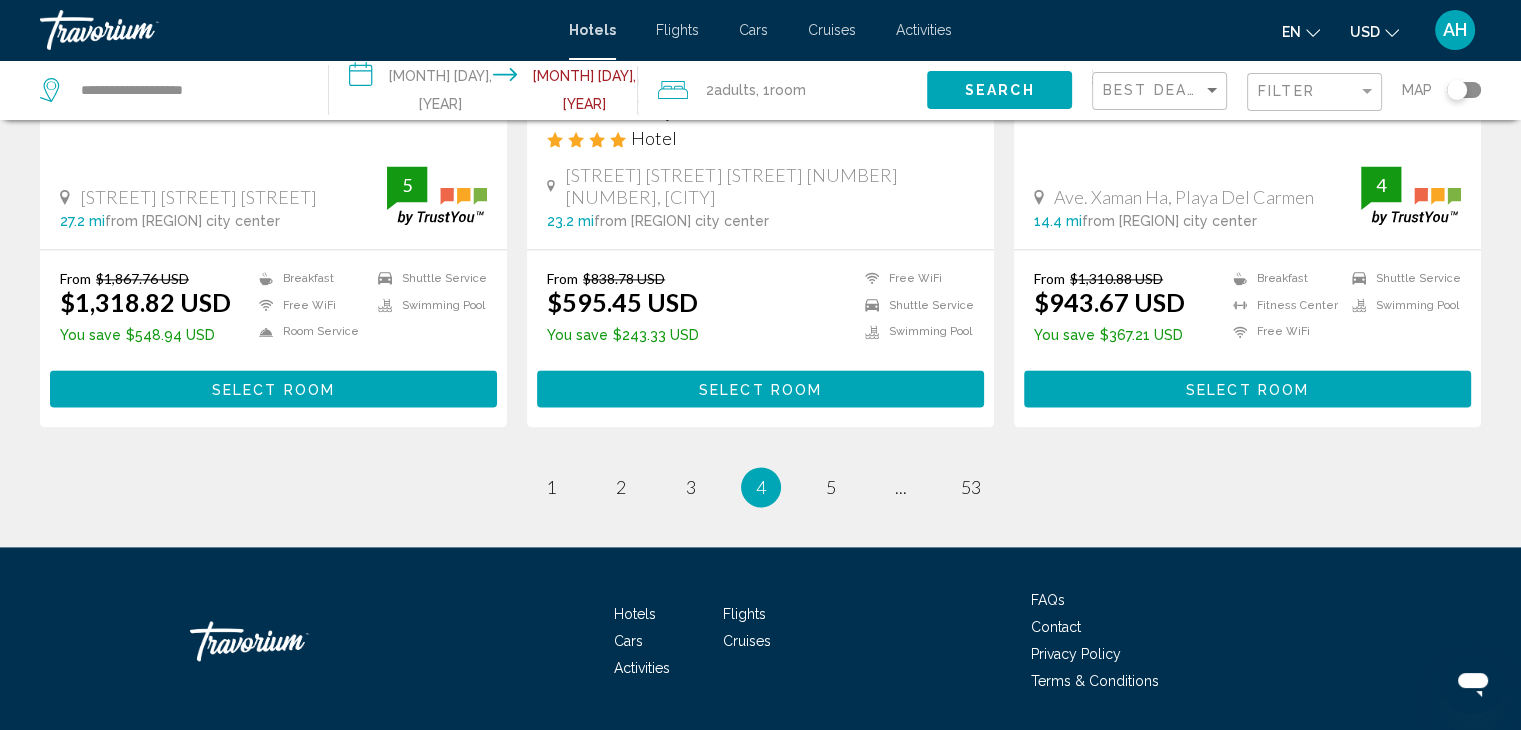 scroll, scrollTop: 2763, scrollLeft: 0, axis: vertical 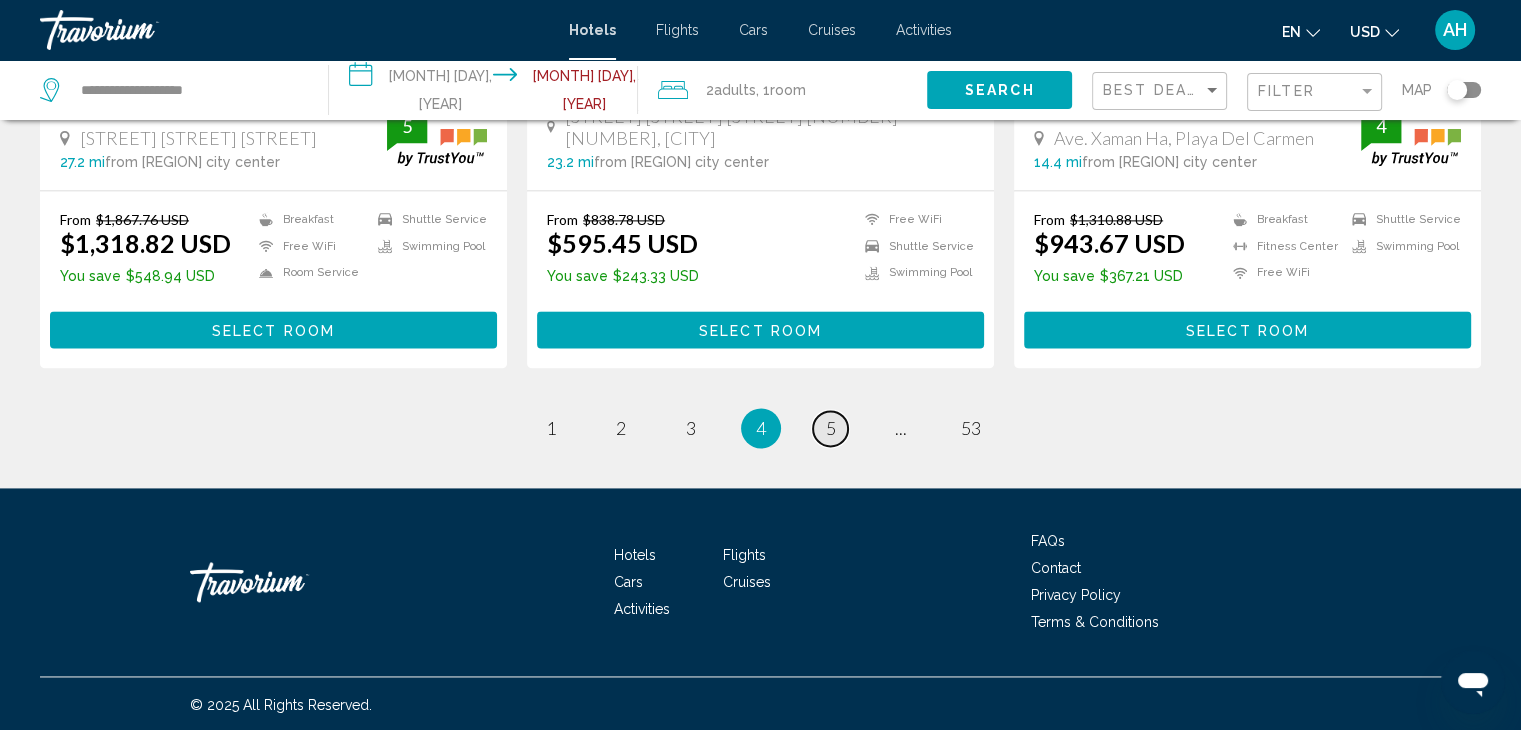 click on "5" at bounding box center (831, 428) 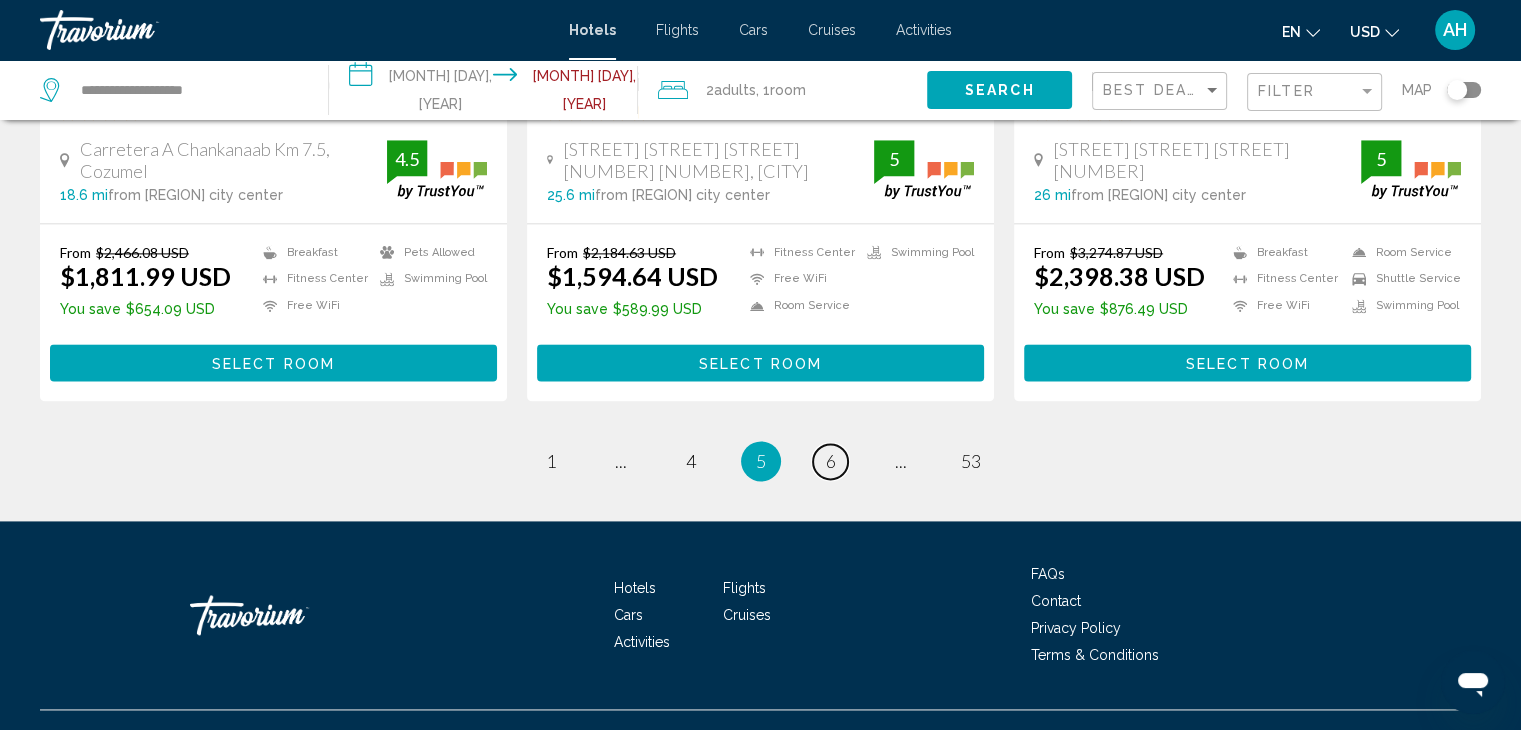 scroll, scrollTop: 2700, scrollLeft: 0, axis: vertical 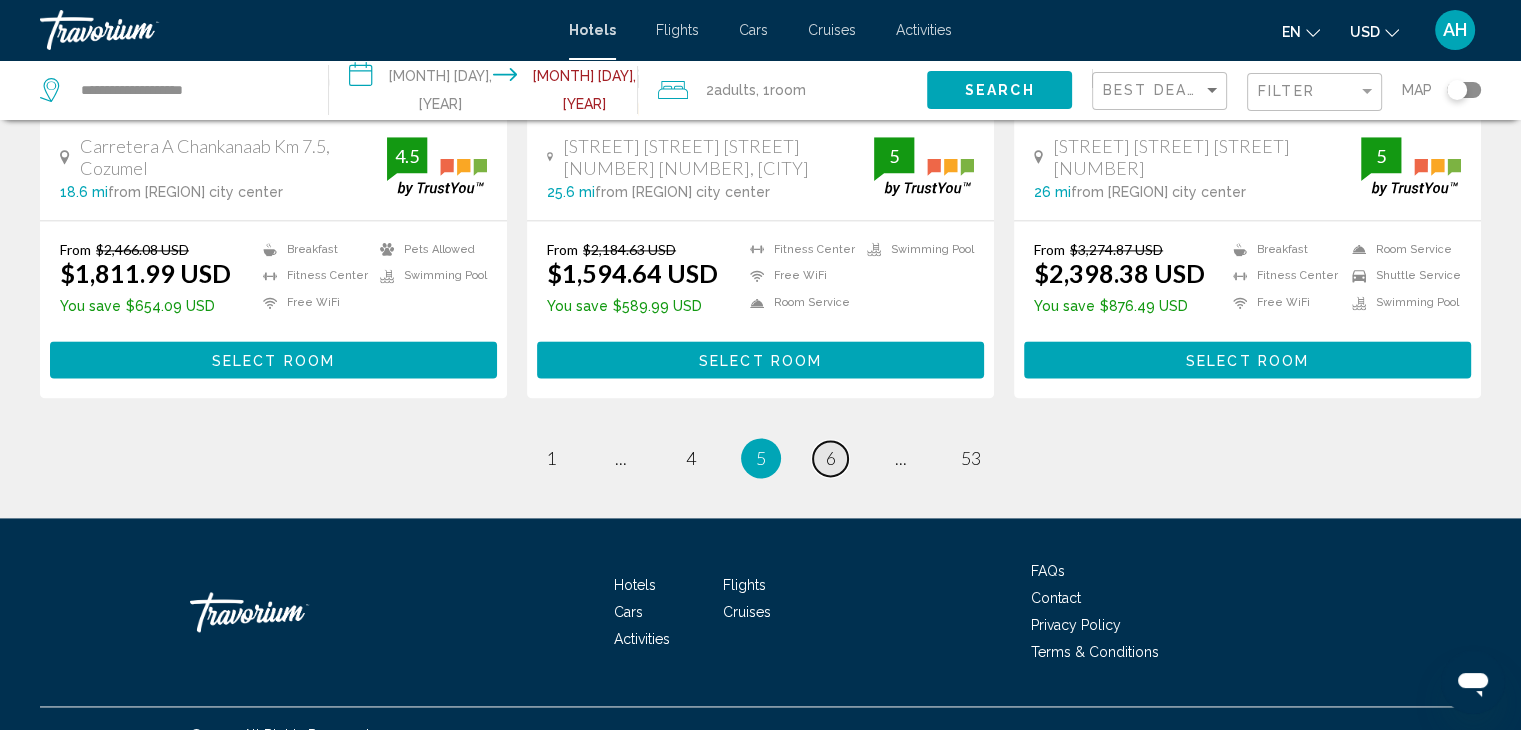 click on "page  6" at bounding box center [830, 458] 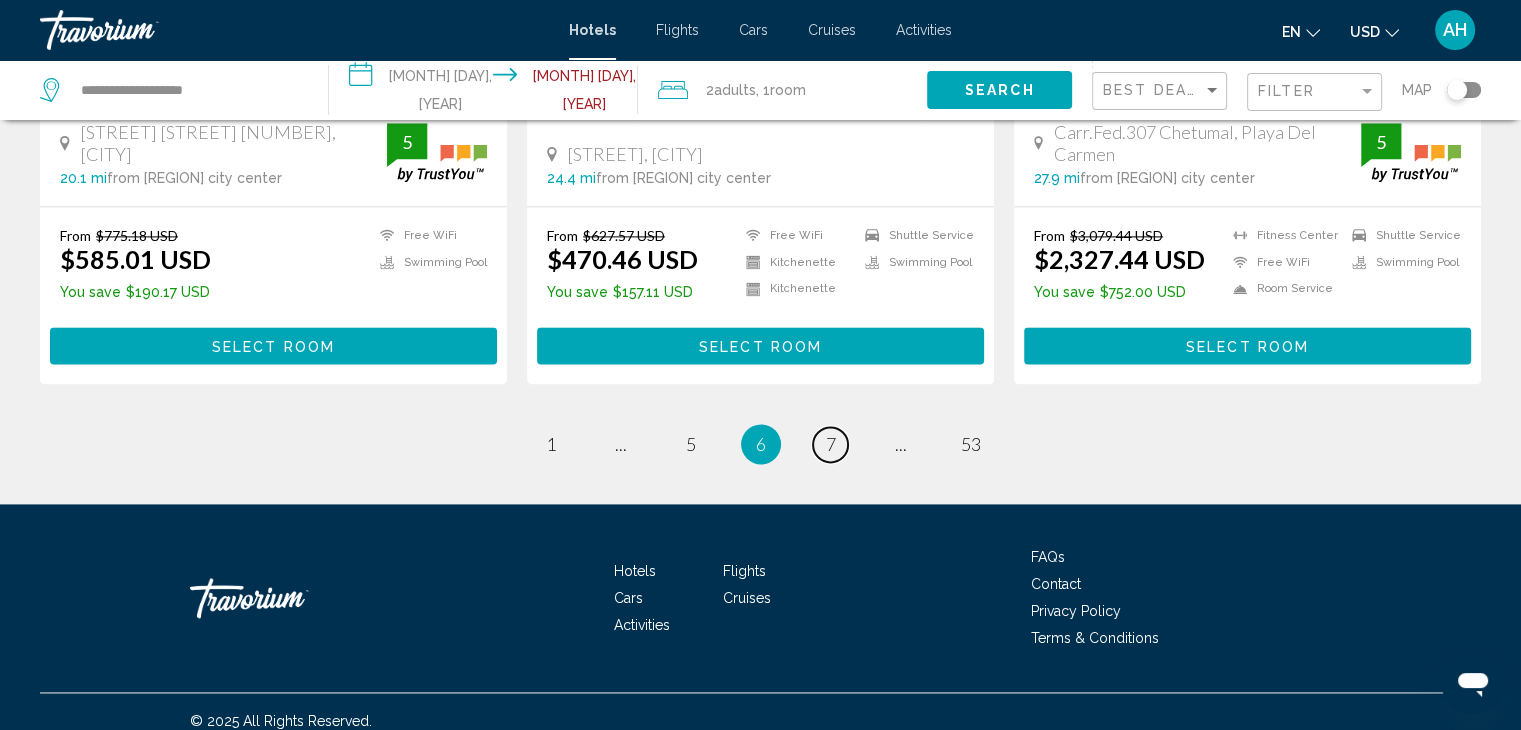 scroll, scrollTop: 2723, scrollLeft: 0, axis: vertical 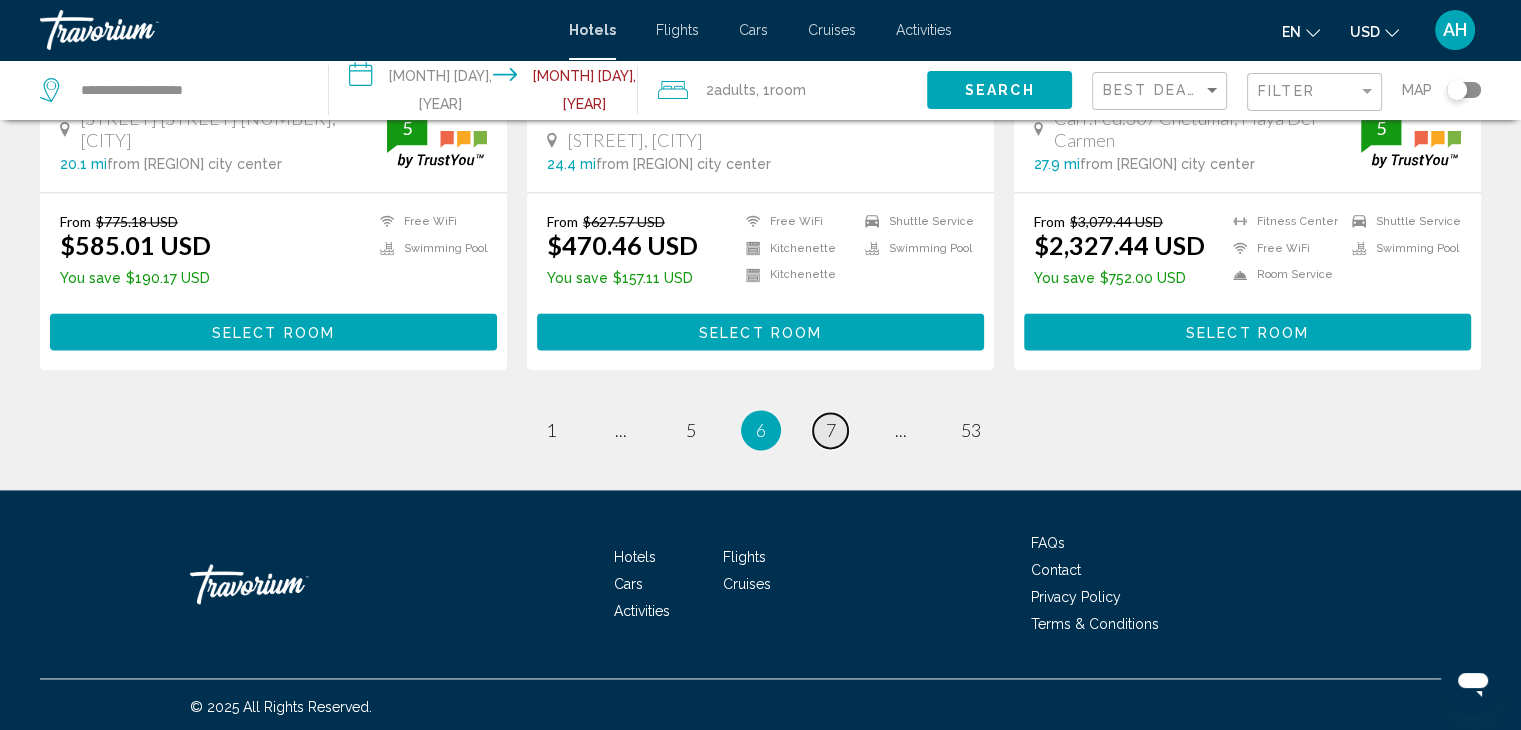 click on "7" at bounding box center (831, 430) 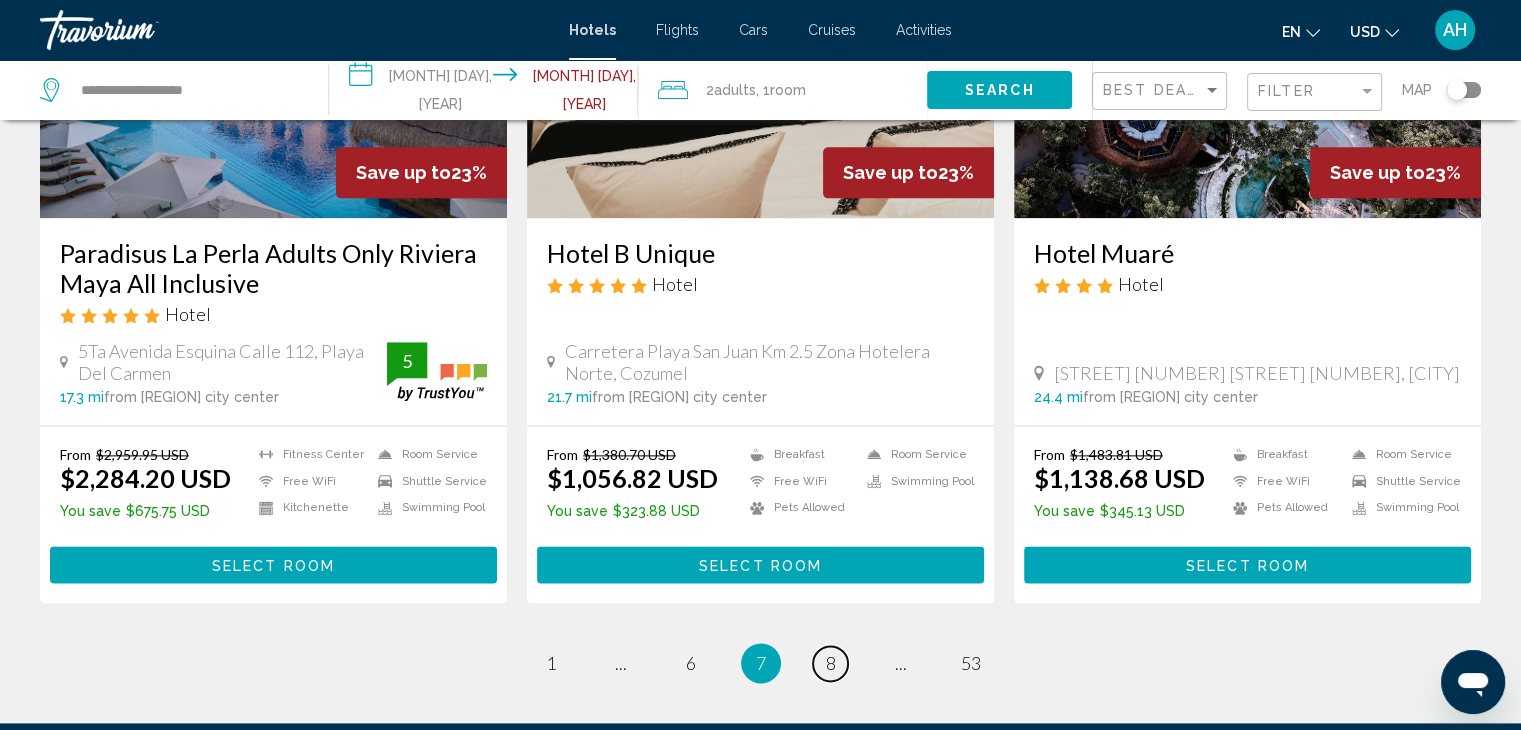 scroll, scrollTop: 2500, scrollLeft: 0, axis: vertical 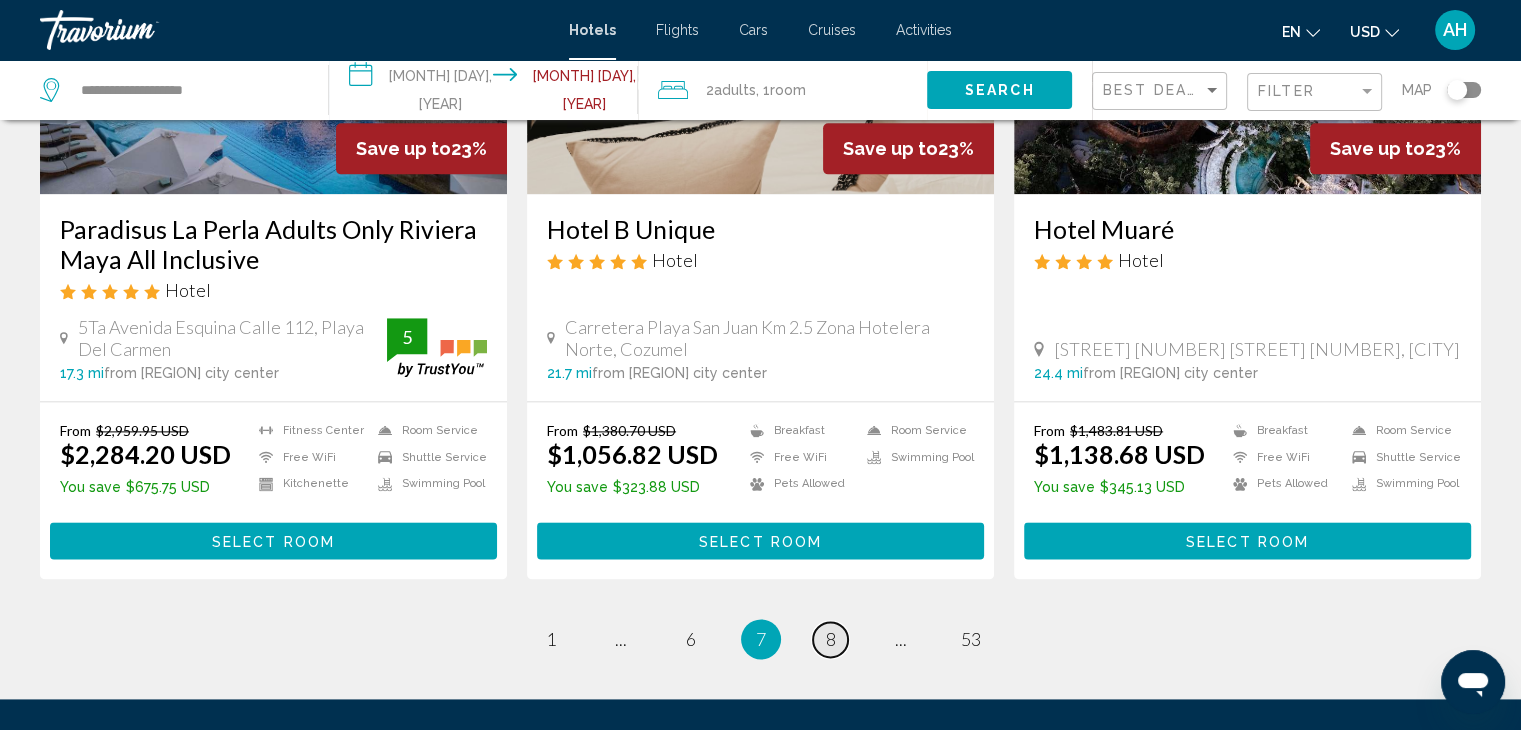 click on "8" at bounding box center (831, 639) 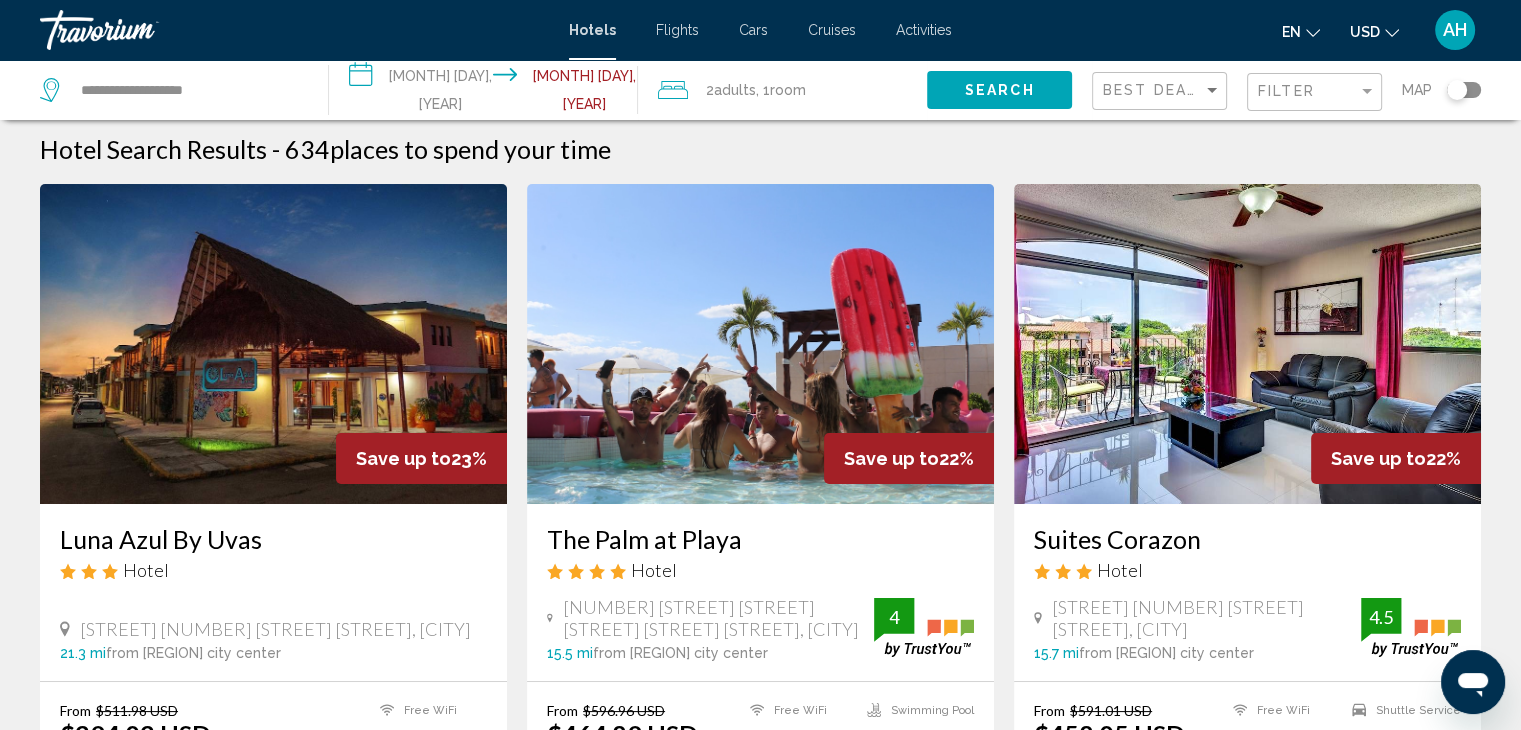 scroll, scrollTop: 0, scrollLeft: 0, axis: both 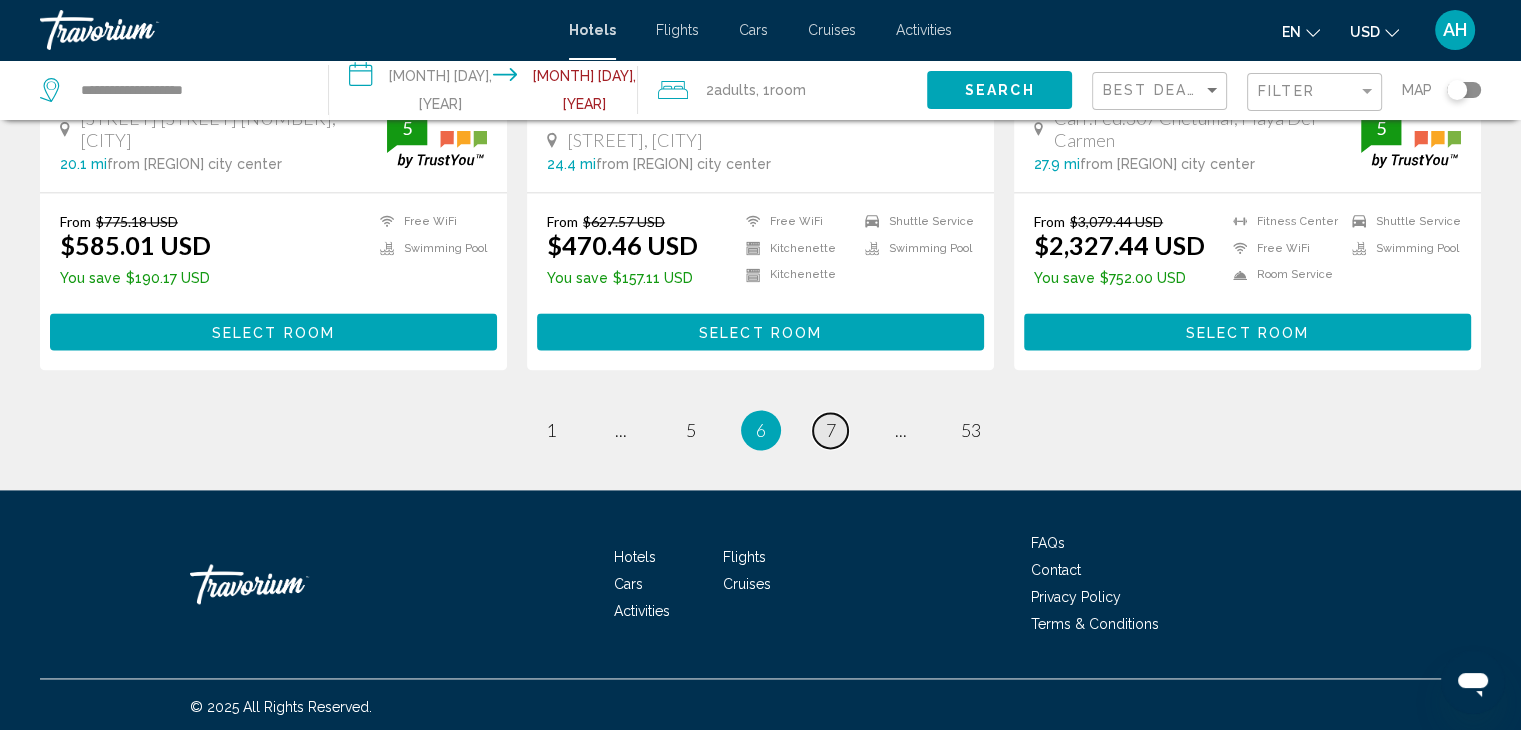 click on "7" at bounding box center (831, 430) 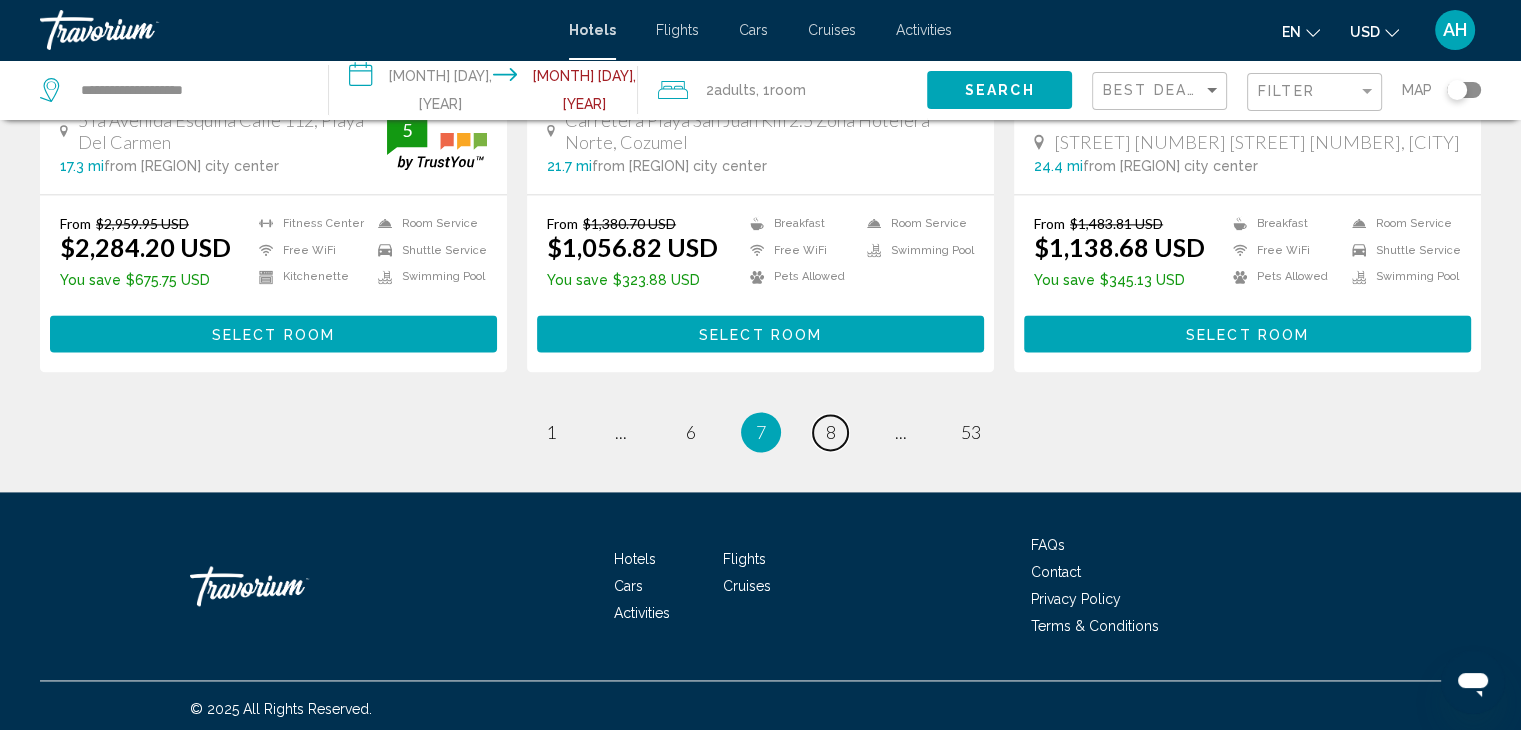 scroll, scrollTop: 2711, scrollLeft: 0, axis: vertical 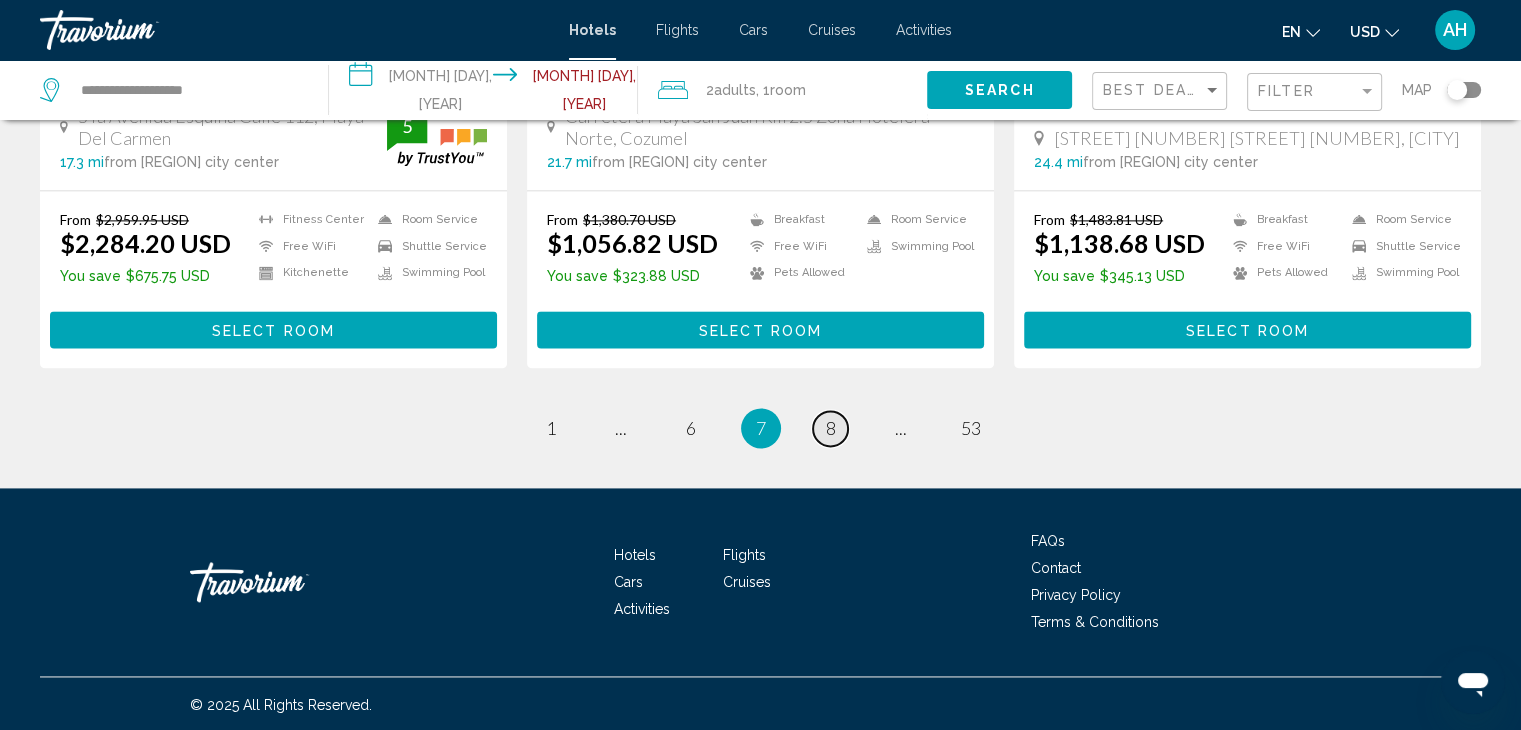 click on "8" at bounding box center [831, 428] 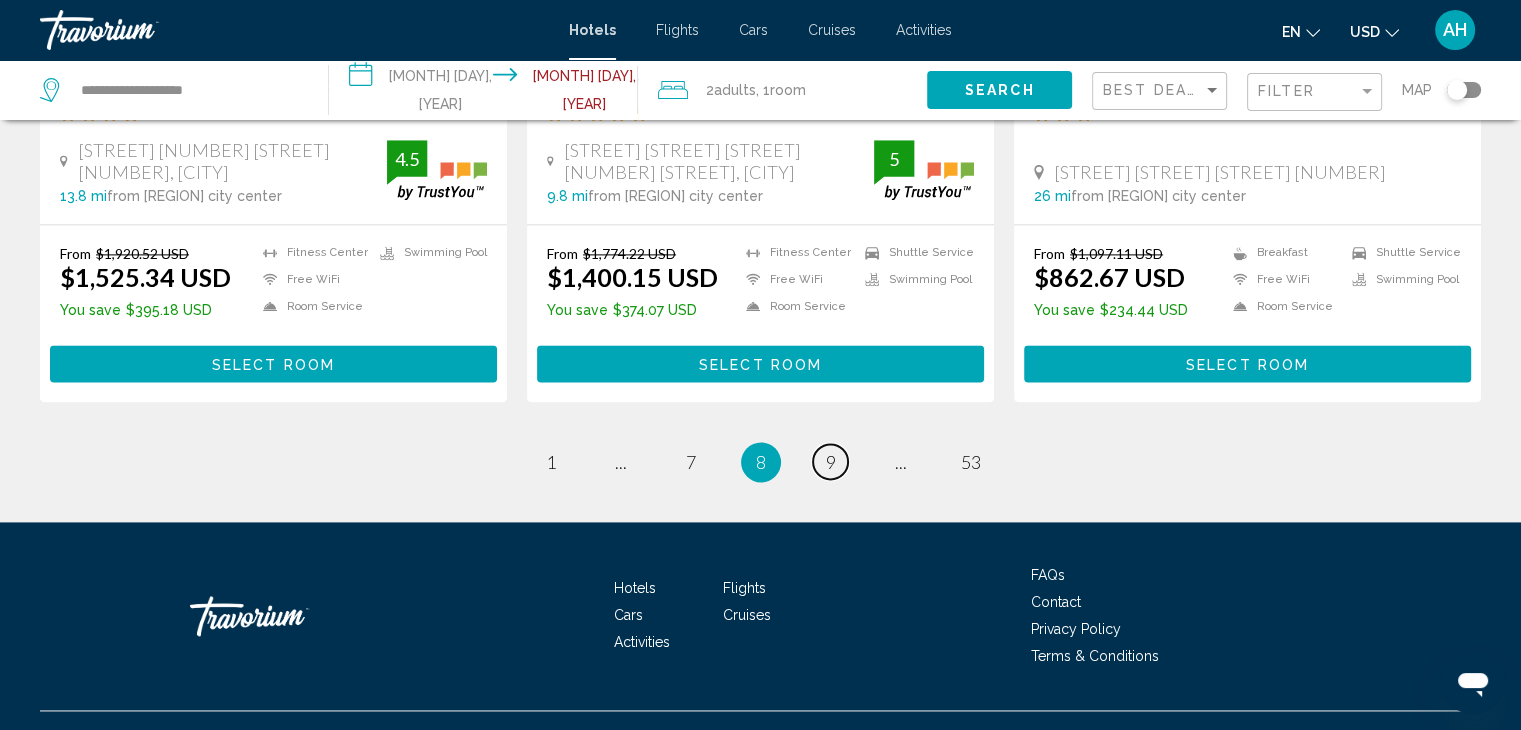 scroll, scrollTop: 2700, scrollLeft: 0, axis: vertical 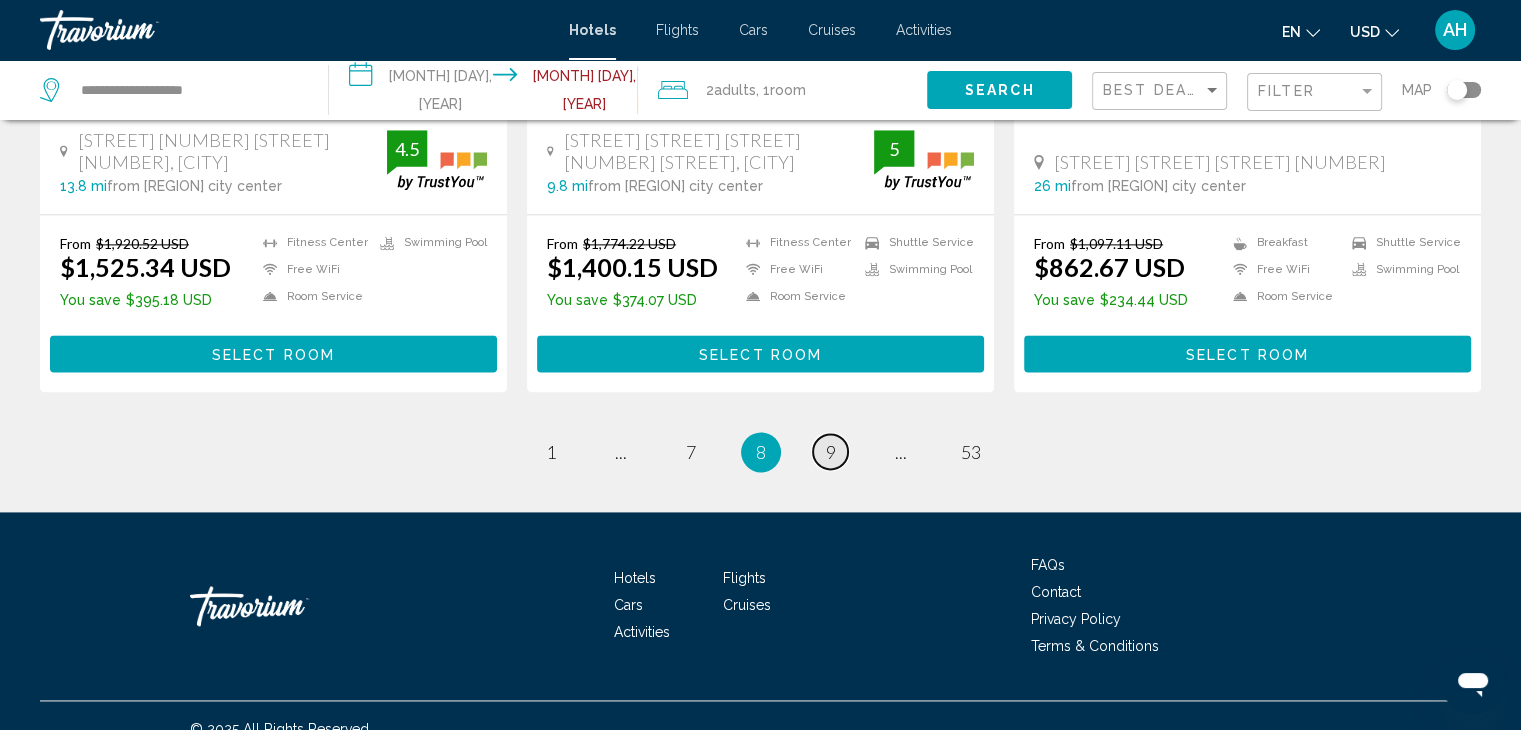 click on "9" at bounding box center (831, 452) 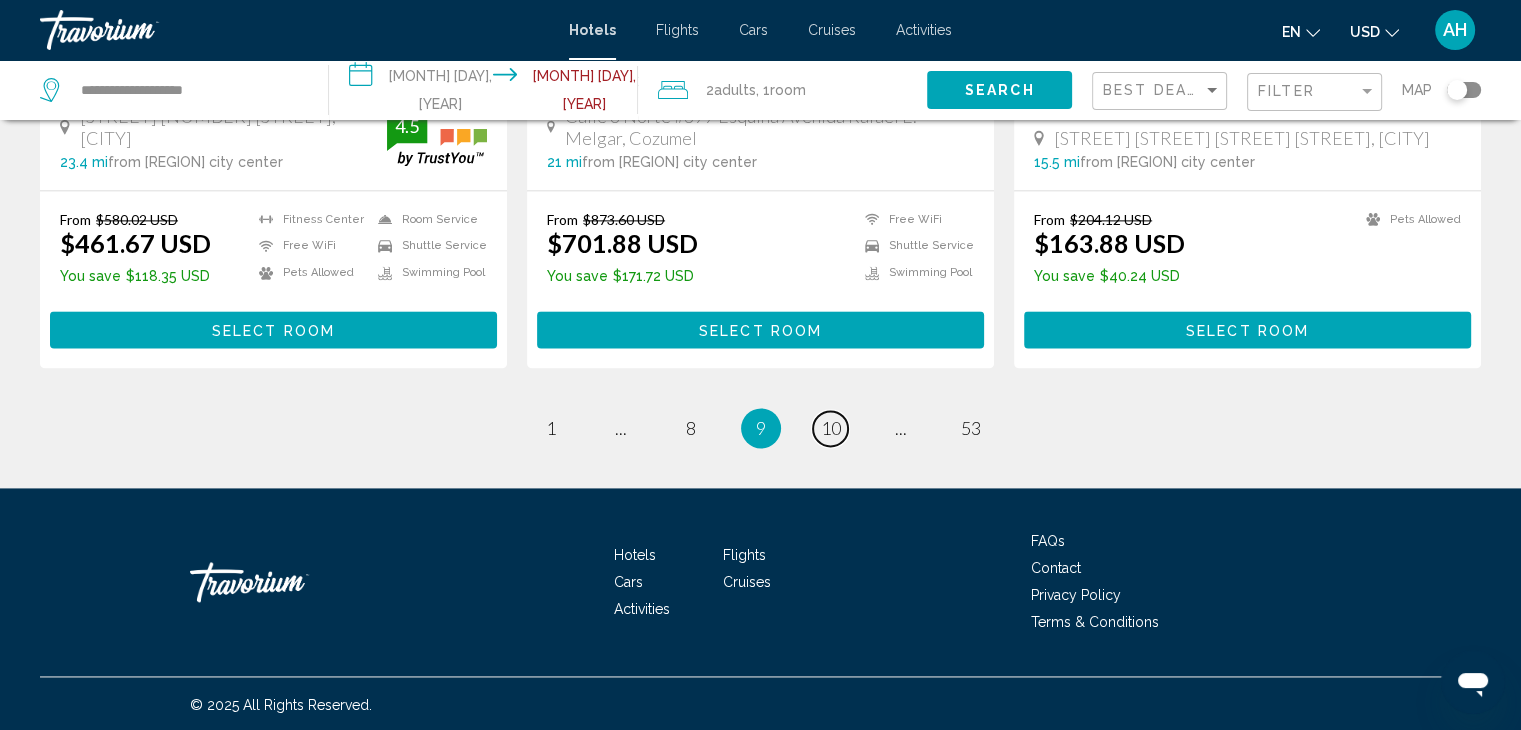 scroll, scrollTop: 2733, scrollLeft: 0, axis: vertical 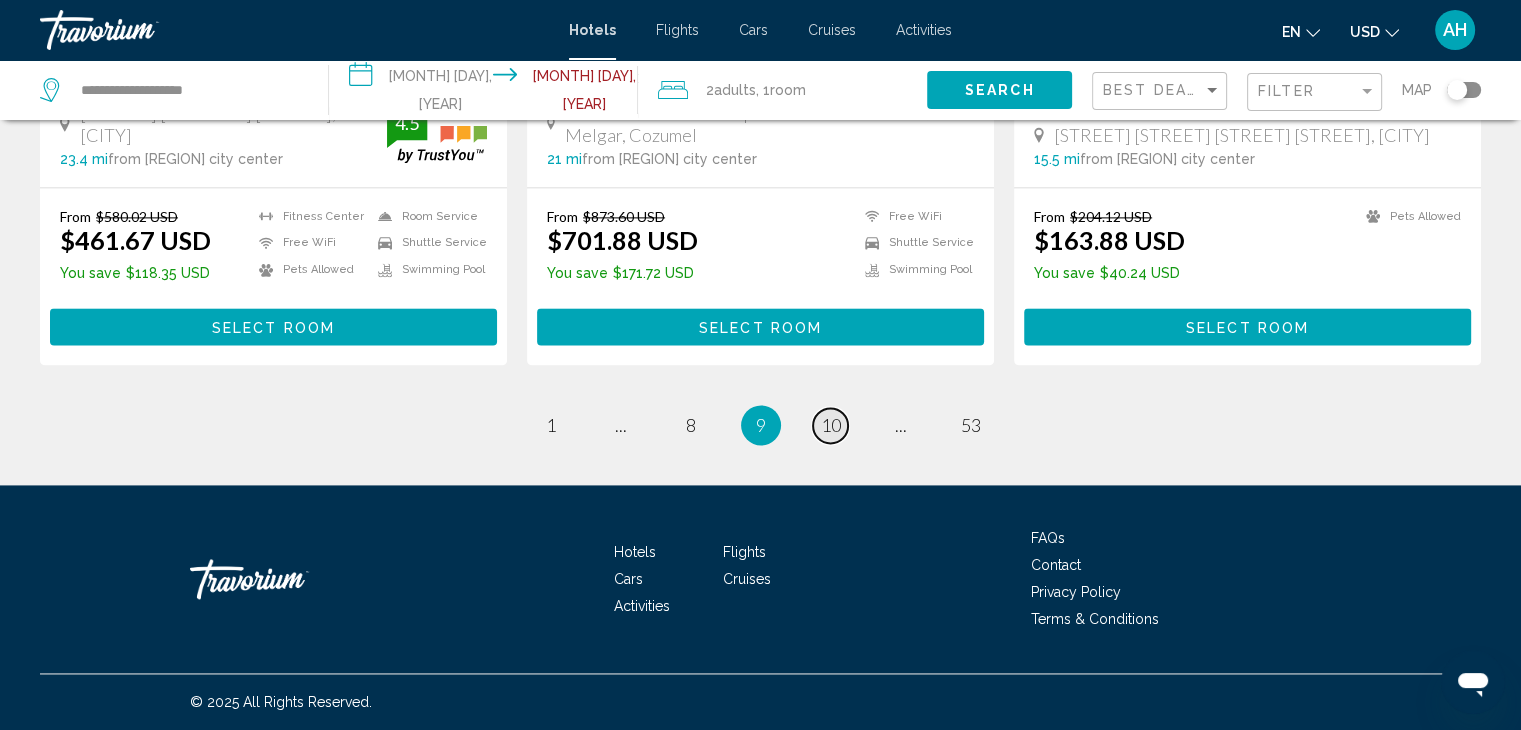 click on "10" at bounding box center [831, 425] 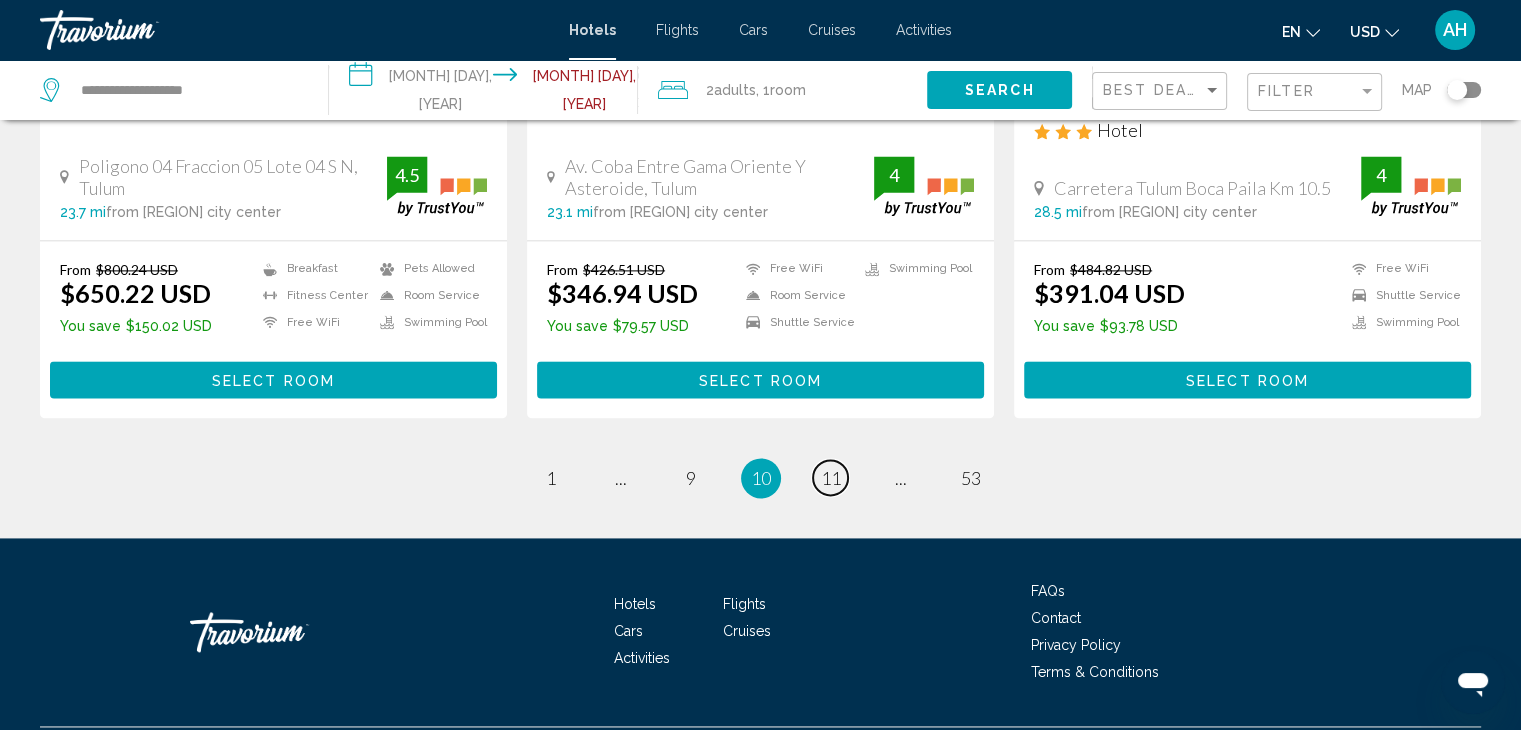 scroll, scrollTop: 2732, scrollLeft: 0, axis: vertical 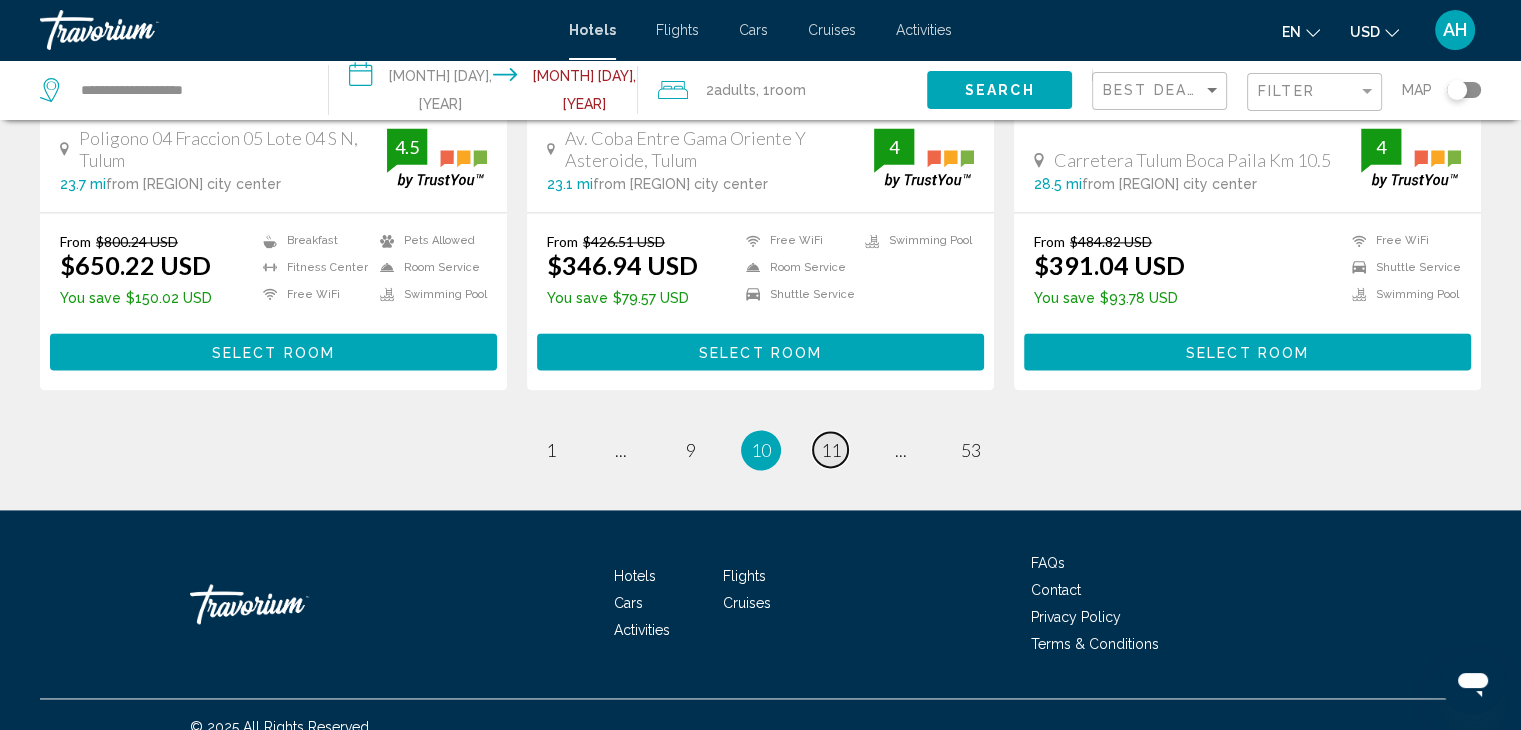 click on "11" at bounding box center [831, 450] 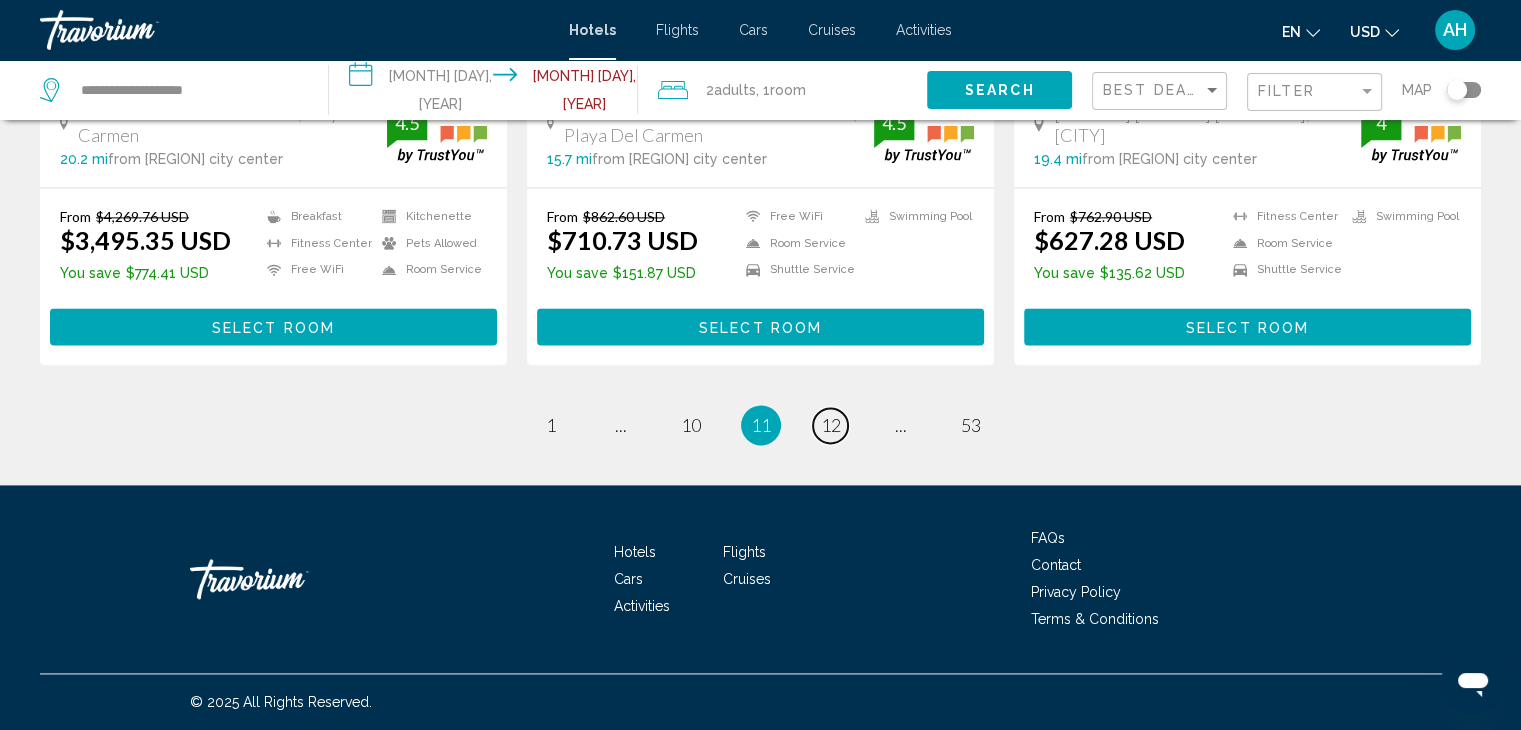 scroll, scrollTop: 2711, scrollLeft: 0, axis: vertical 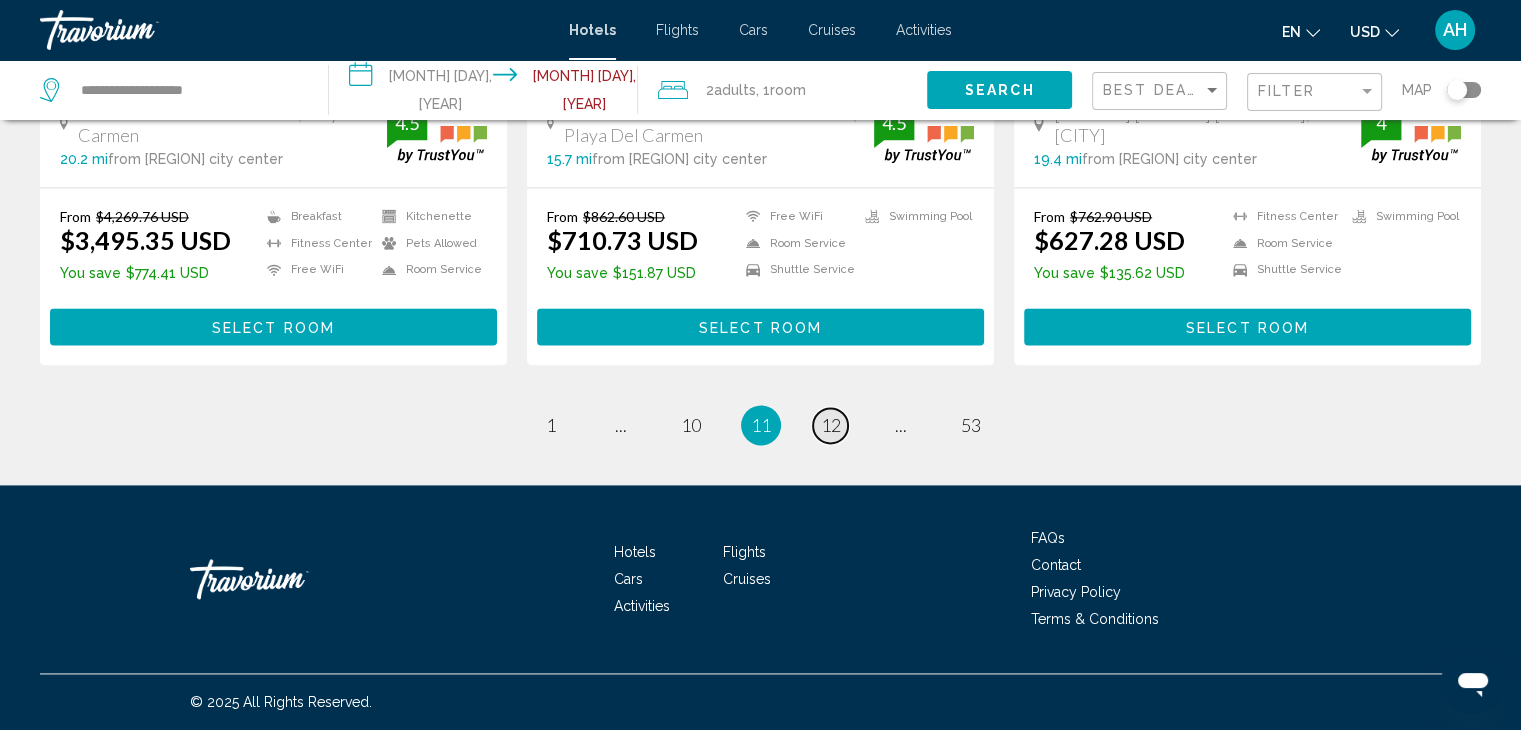 click on "12" at bounding box center (831, 425) 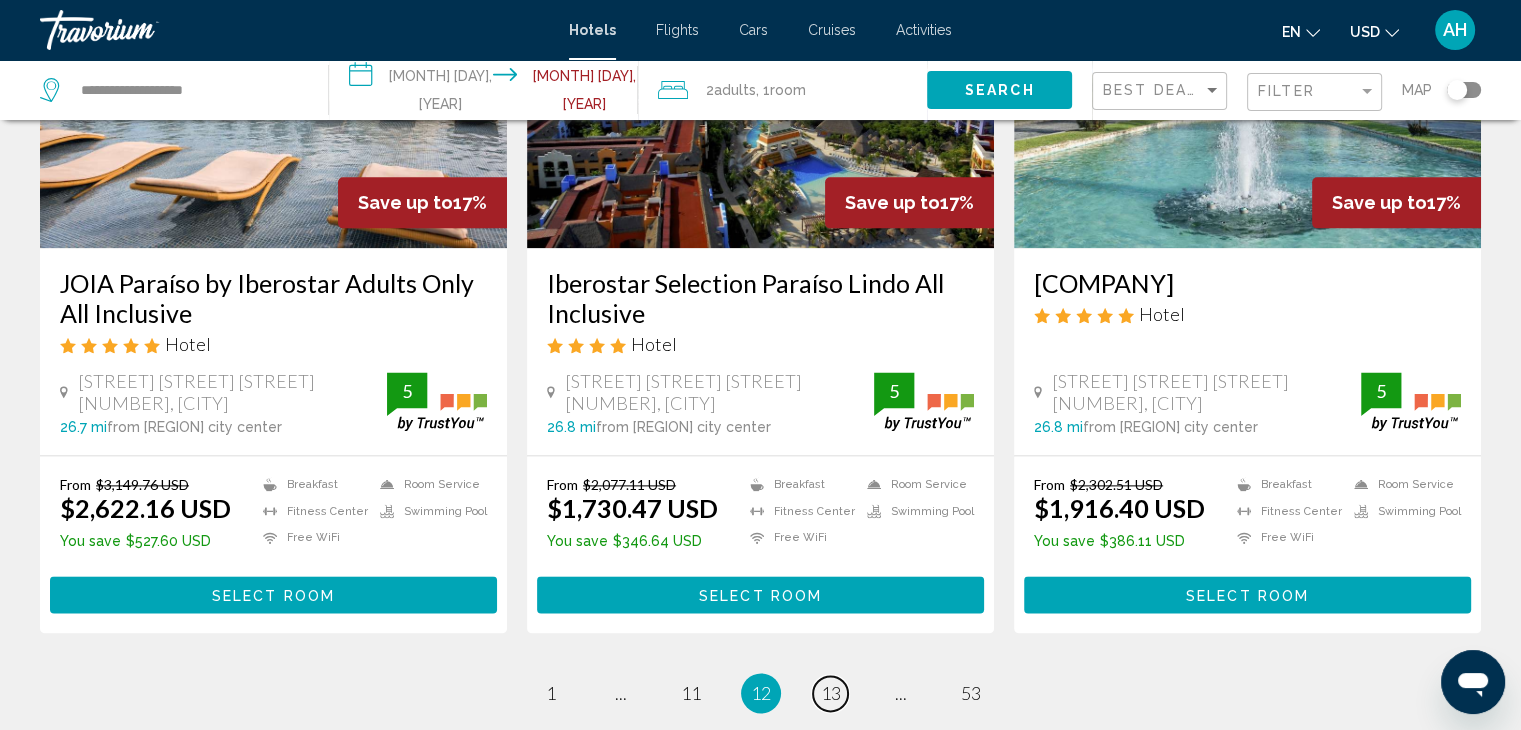 scroll, scrollTop: 2600, scrollLeft: 0, axis: vertical 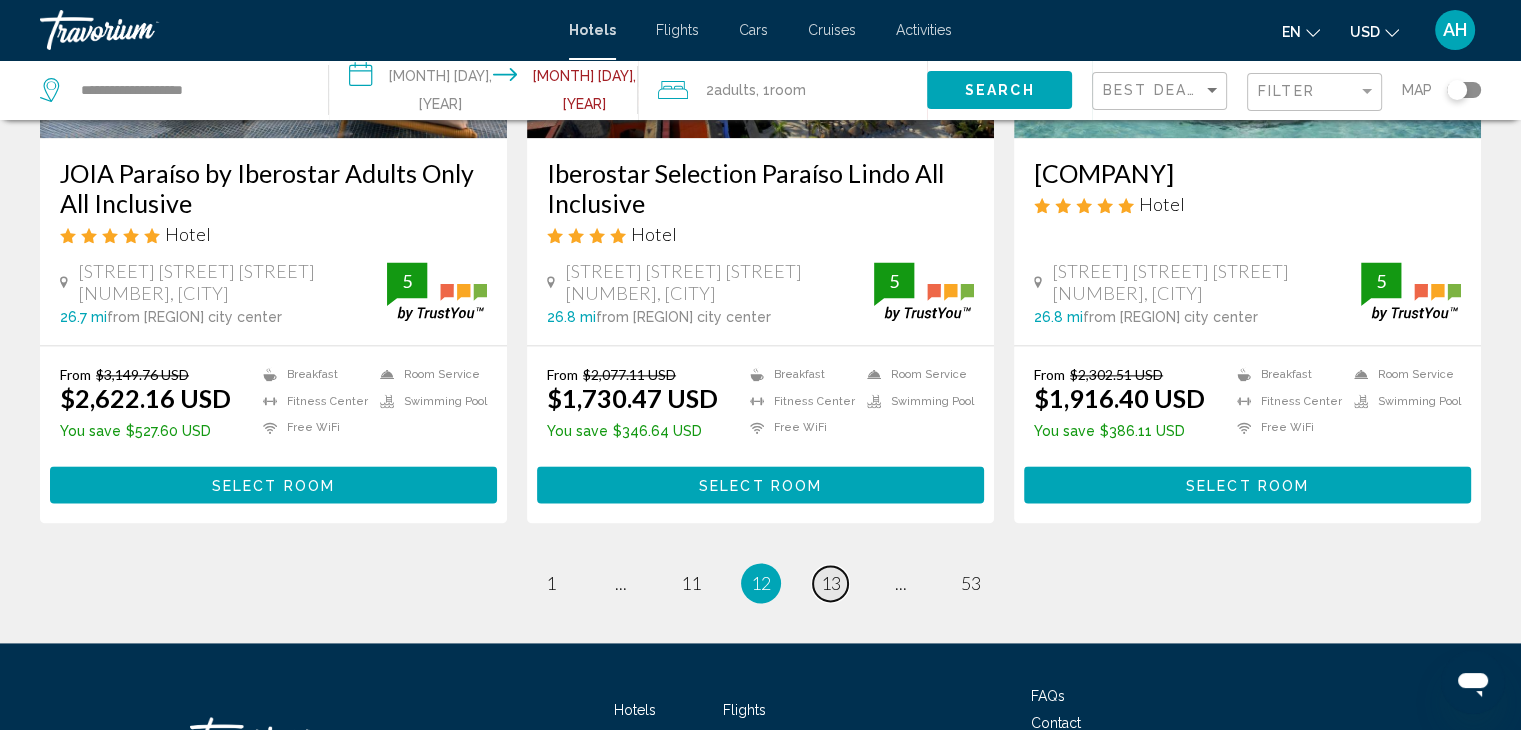 click on "13" at bounding box center (831, 583) 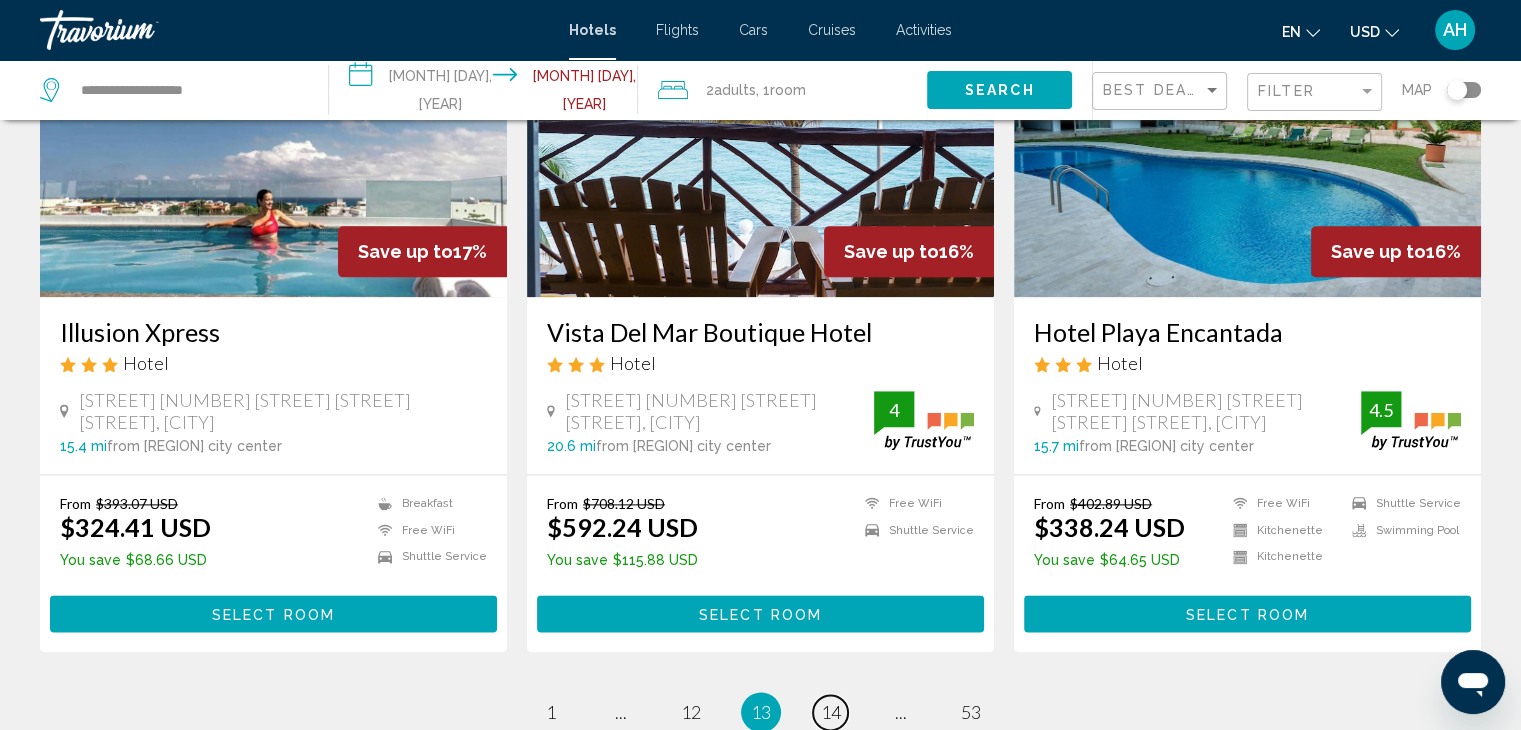 scroll, scrollTop: 2500, scrollLeft: 0, axis: vertical 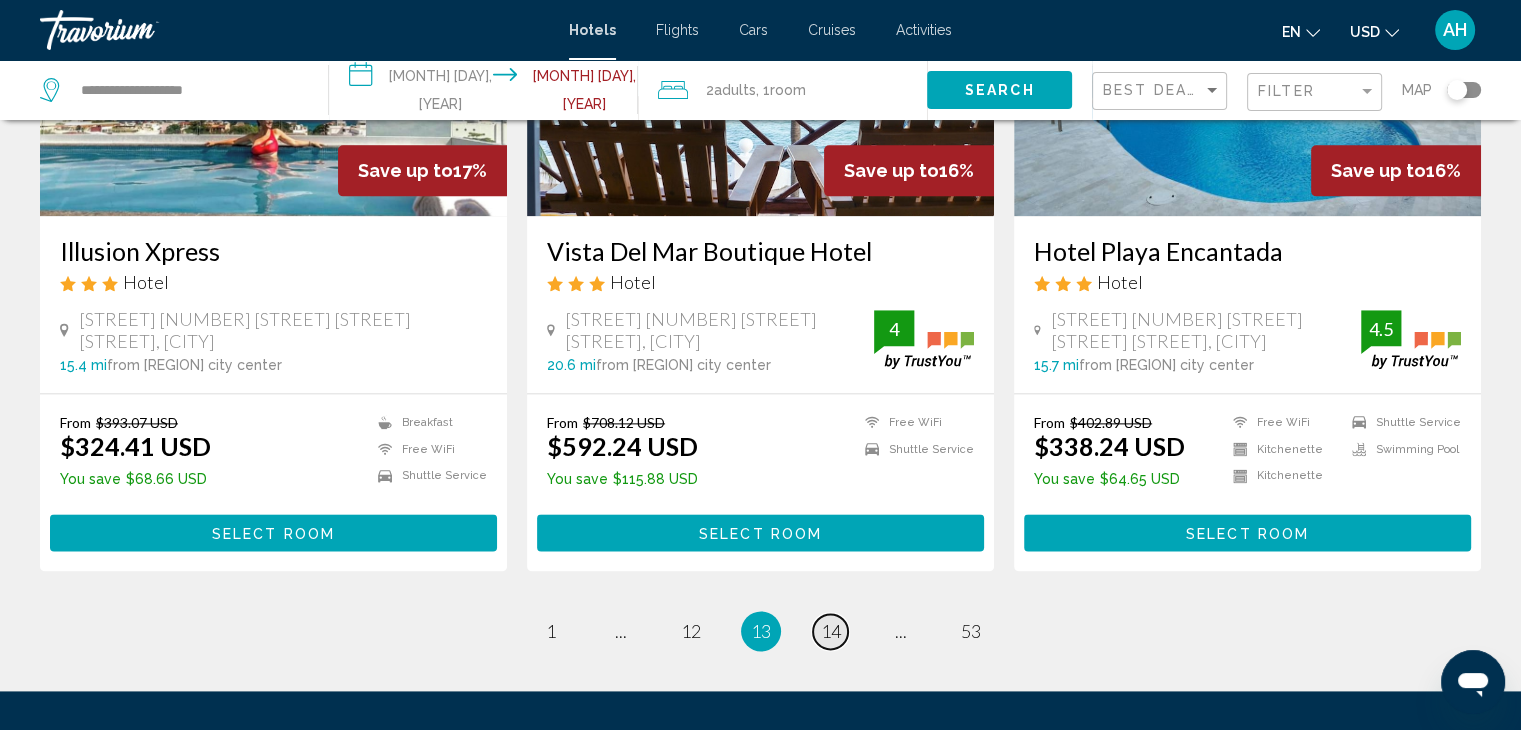 click on "14" at bounding box center (831, 631) 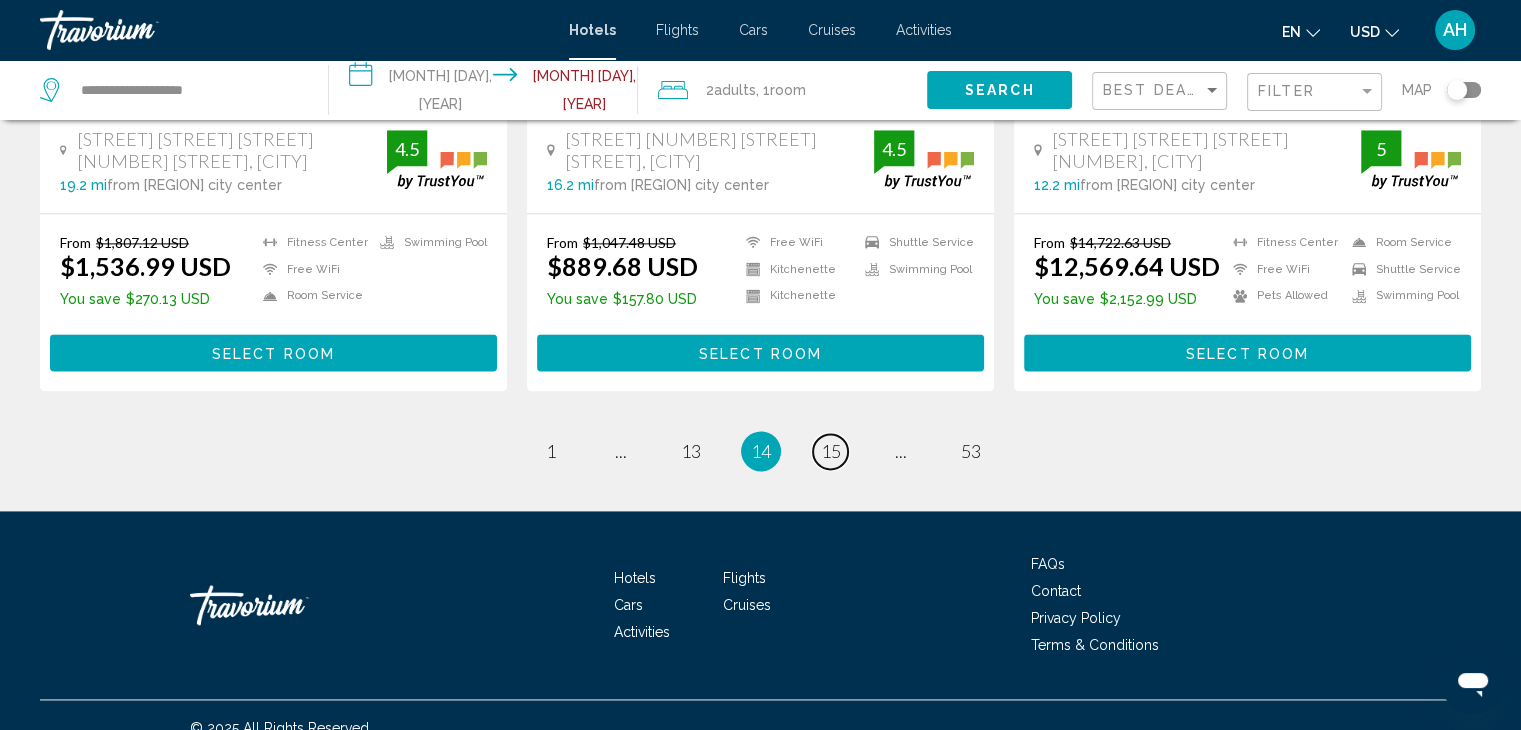 scroll, scrollTop: 2755, scrollLeft: 0, axis: vertical 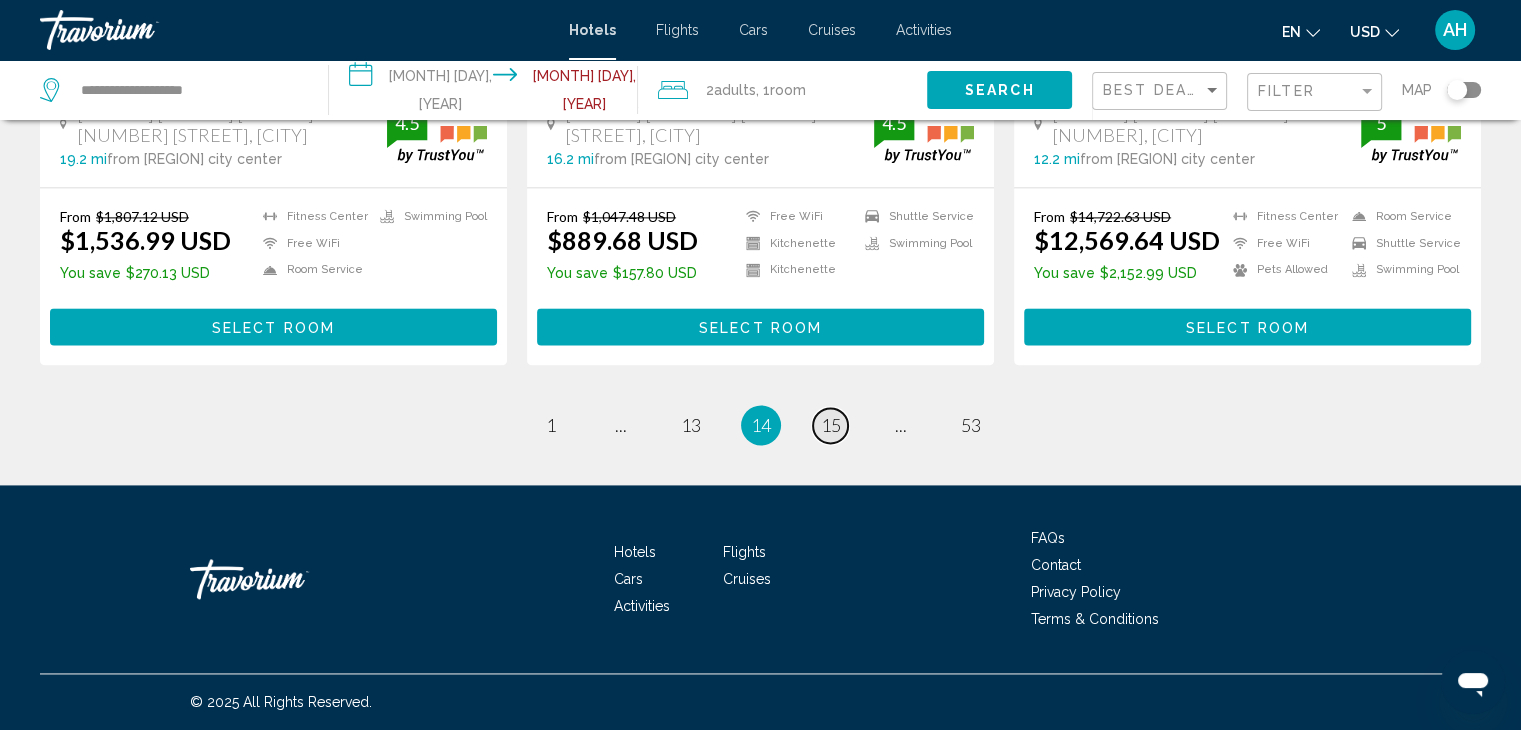 click on "page  15" at bounding box center (830, 425) 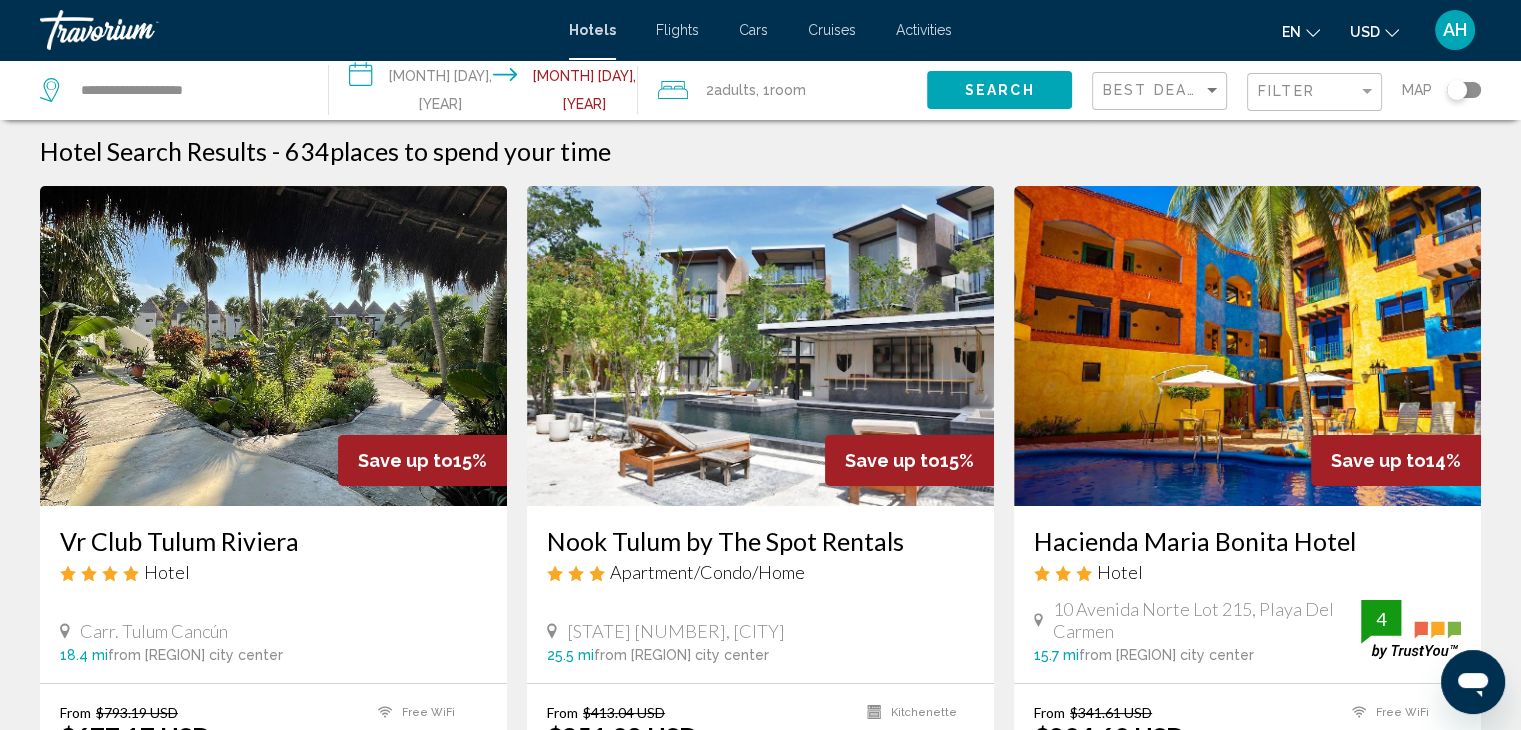 scroll, scrollTop: 0, scrollLeft: 0, axis: both 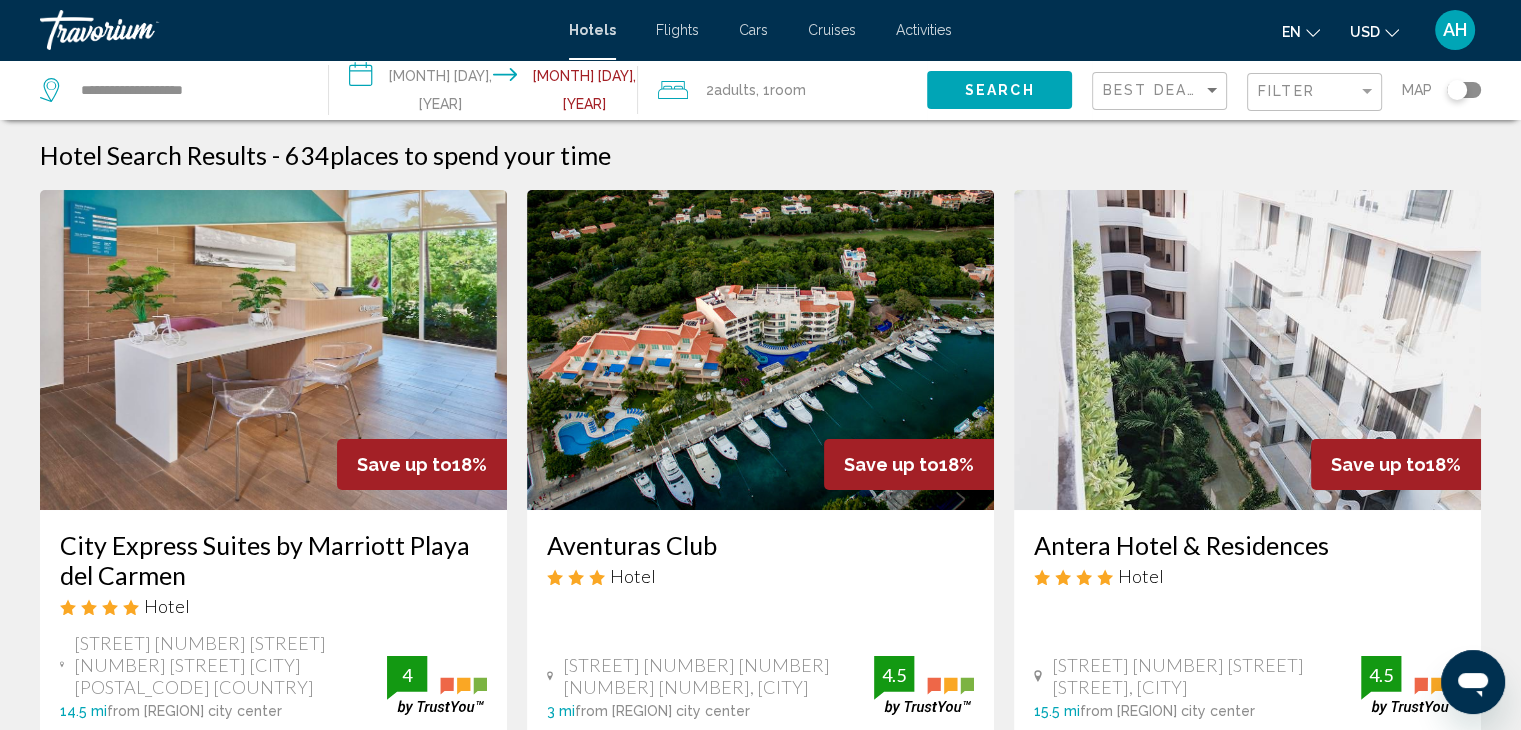 click at bounding box center (140, 30) 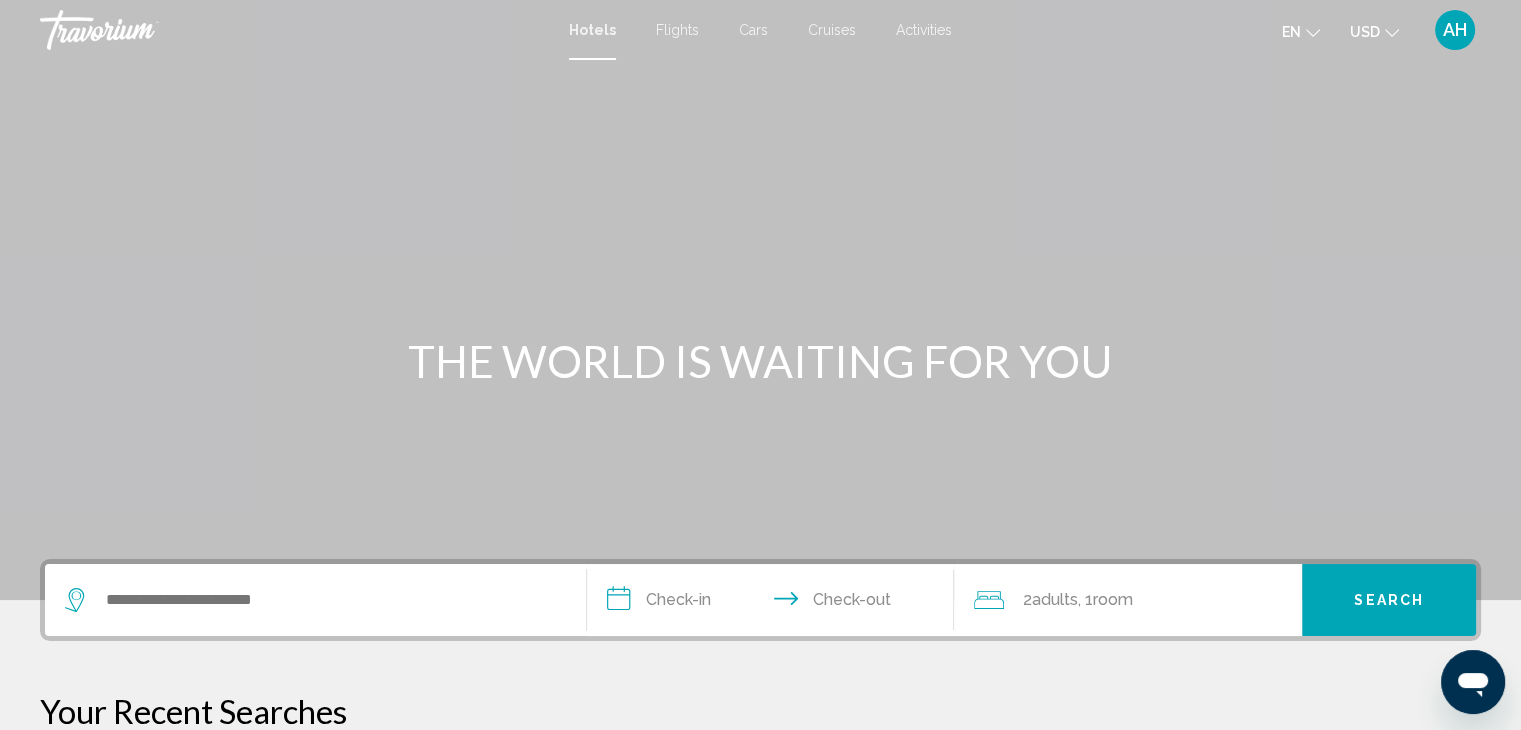 click at bounding box center (140, 30) 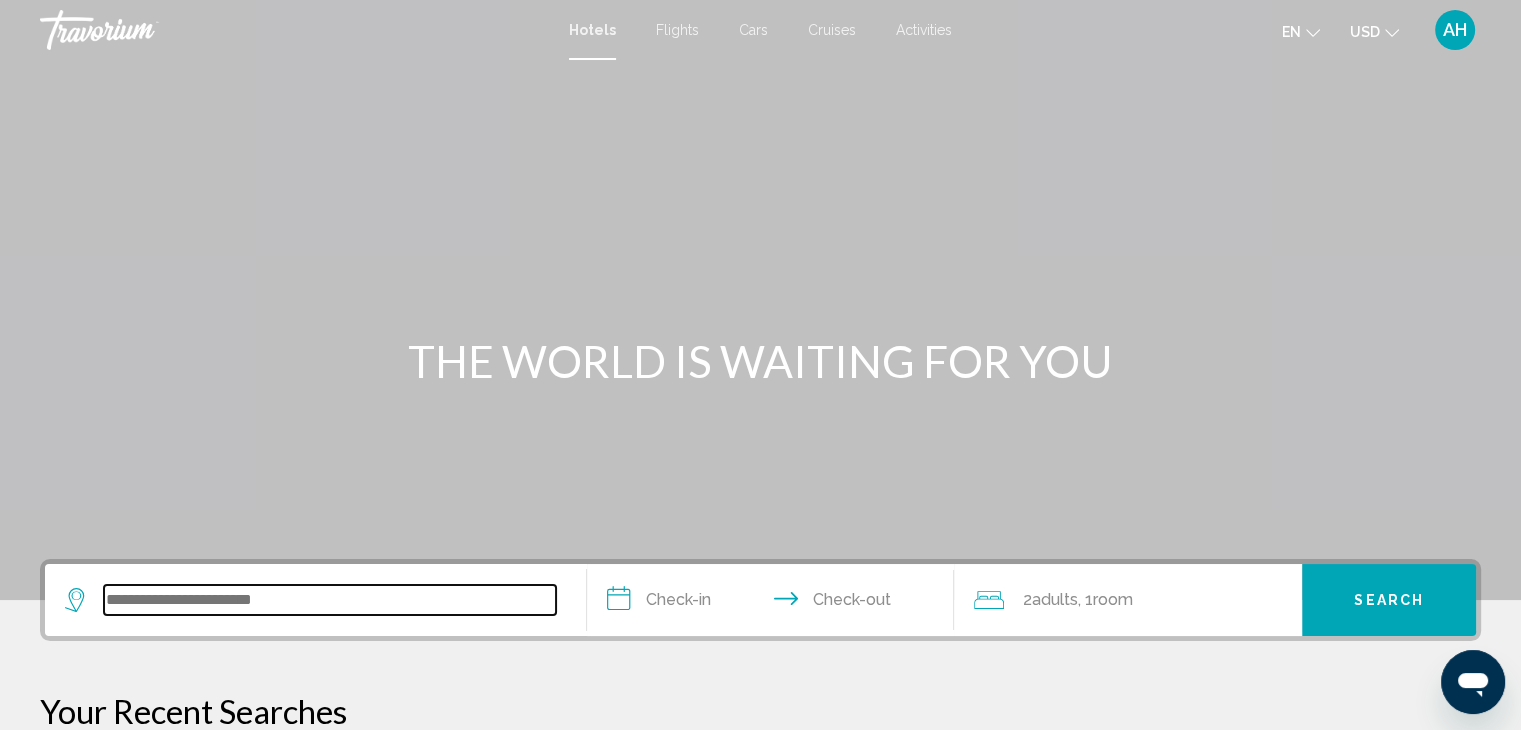 click at bounding box center [330, 600] 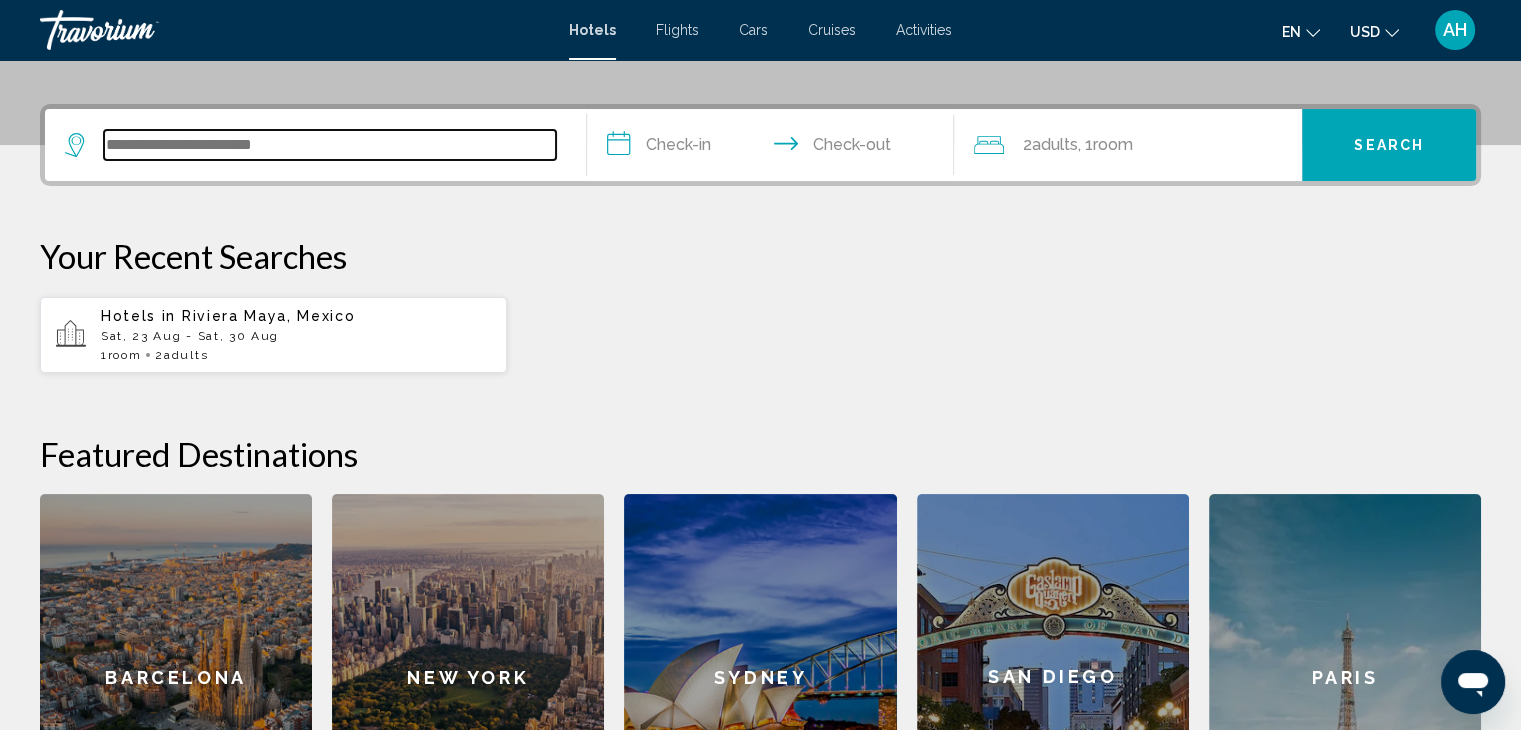 scroll, scrollTop: 493, scrollLeft: 0, axis: vertical 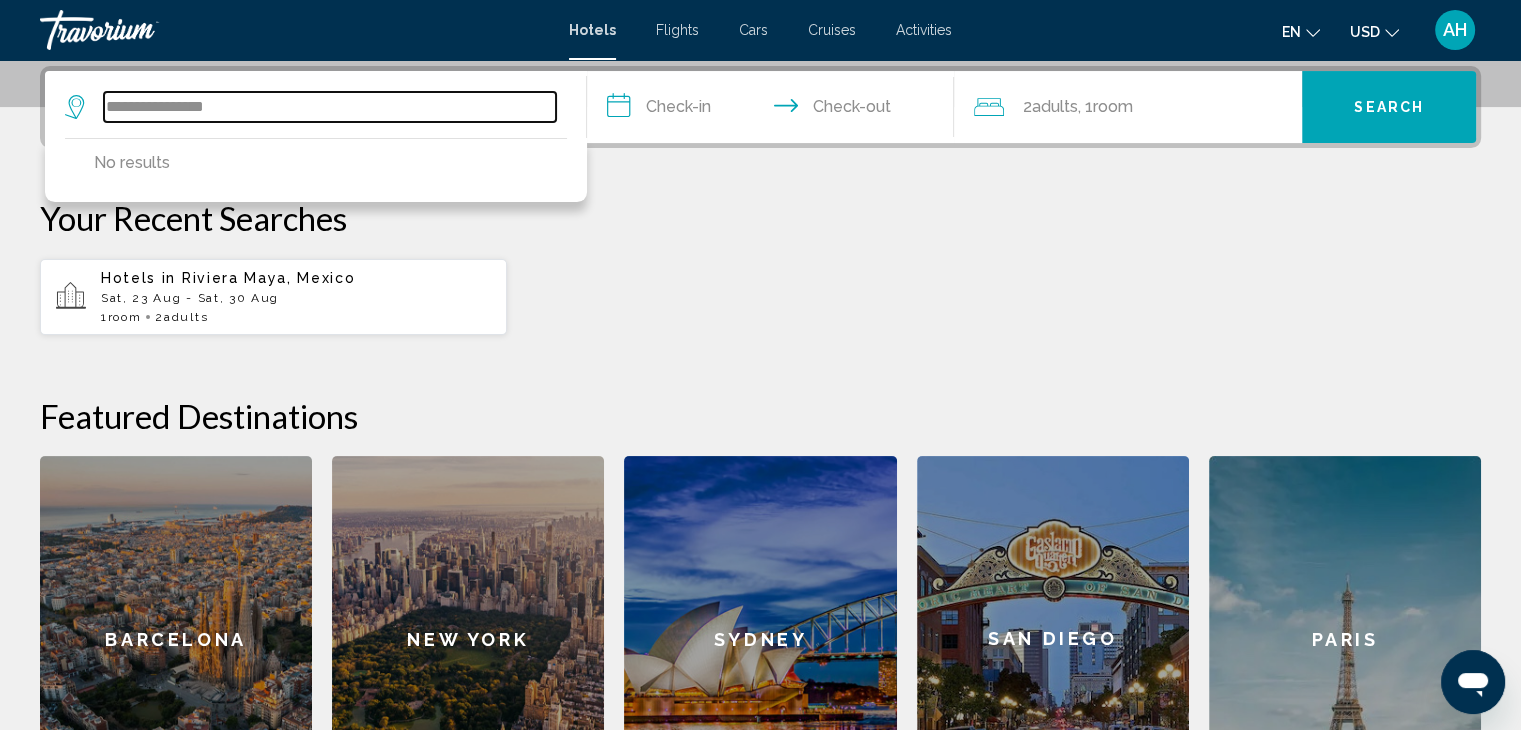 type on "**********" 